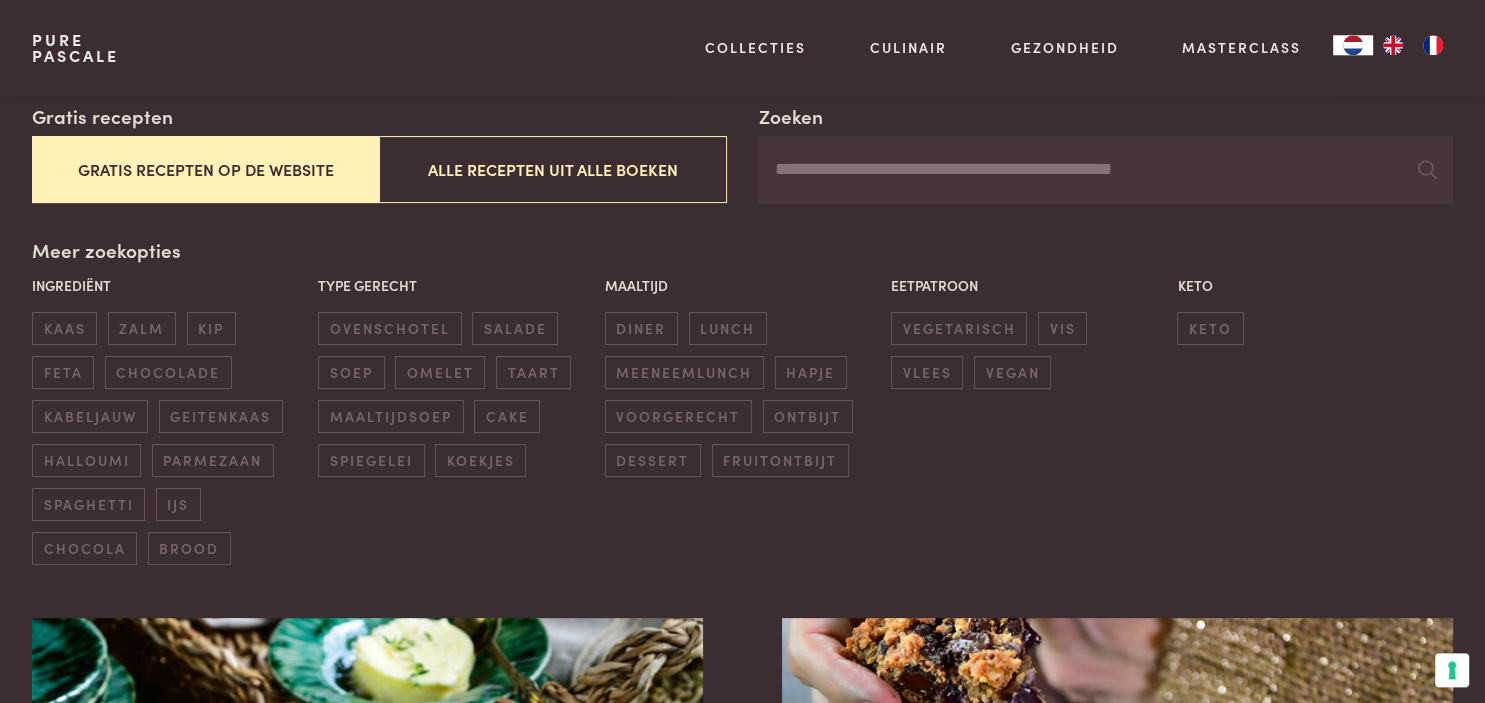 scroll, scrollTop: 316, scrollLeft: 0, axis: vertical 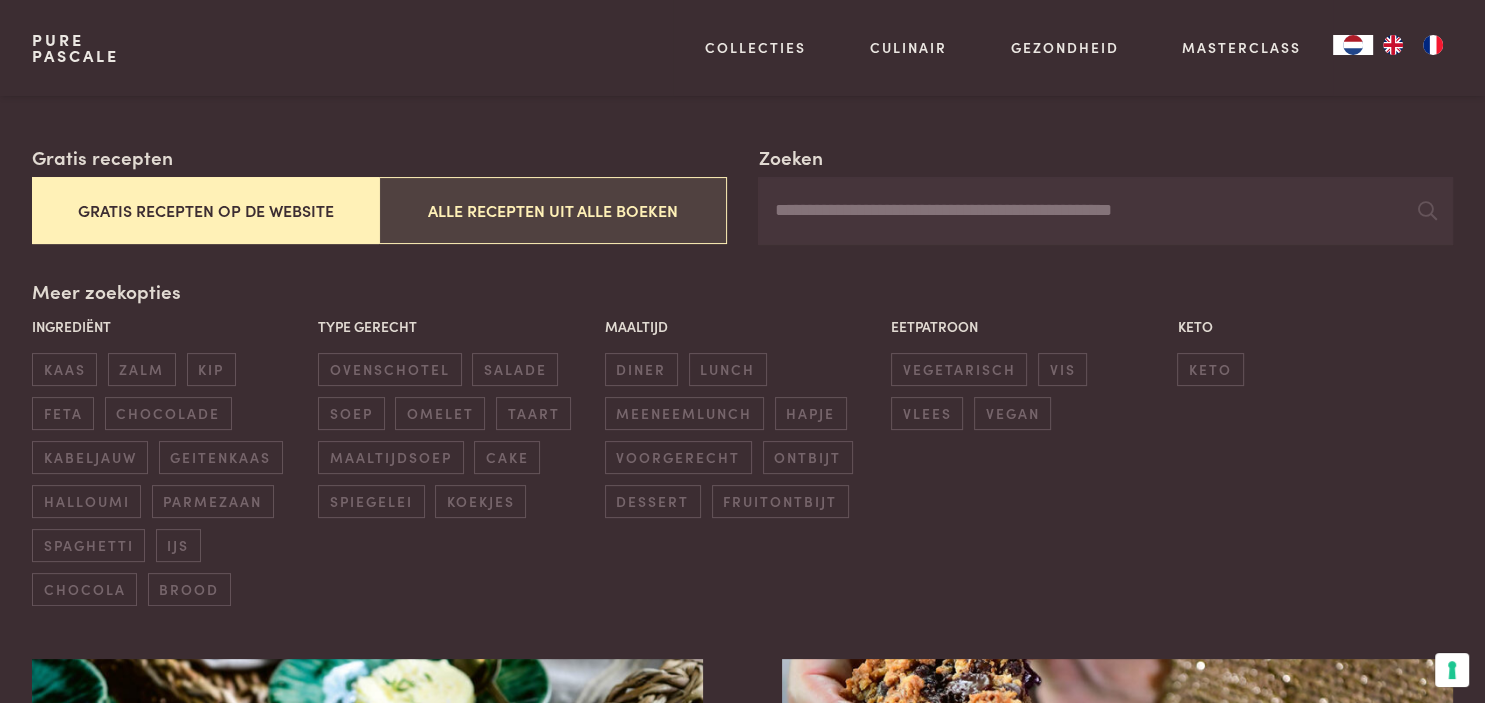click on "Alle recepten uit alle boeken" at bounding box center (552, 210) 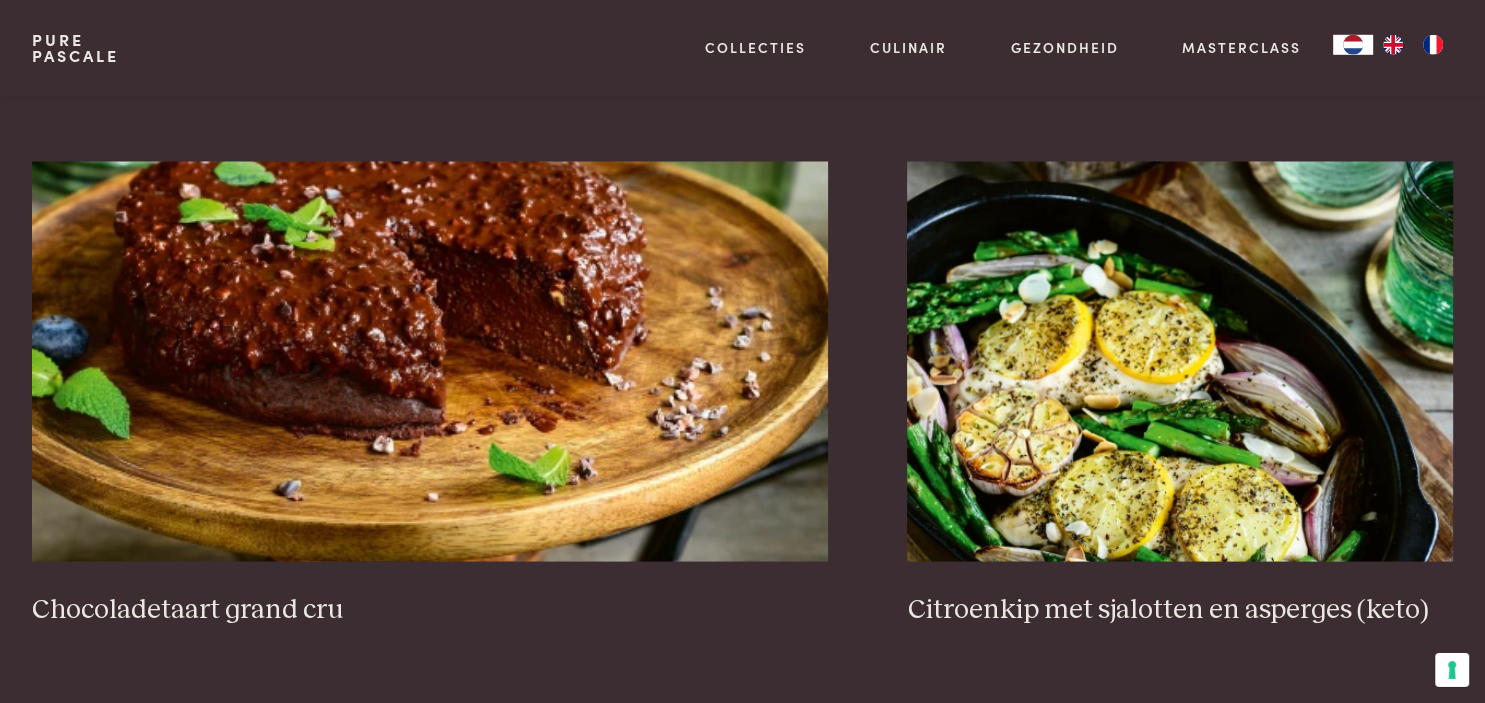 scroll, scrollTop: 3627, scrollLeft: 0, axis: vertical 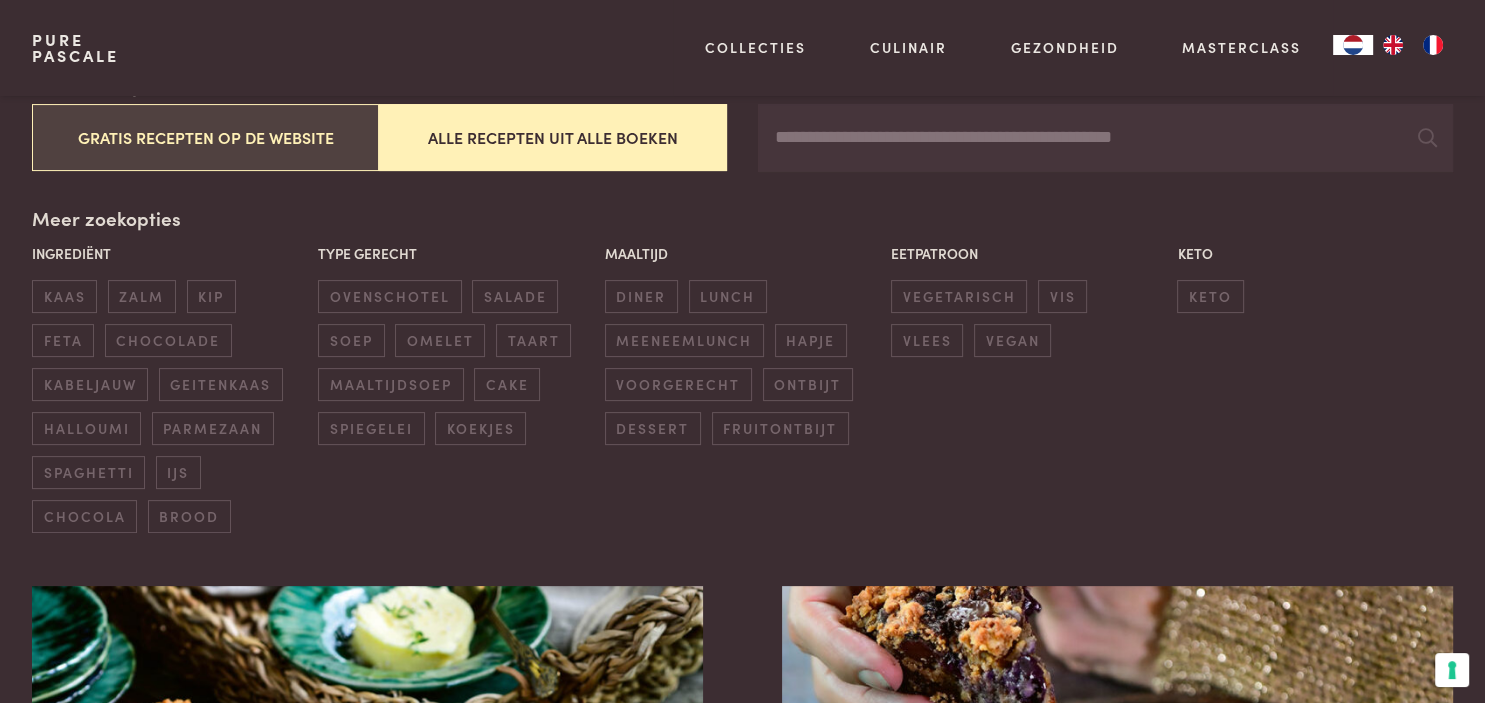 click on "Gratis recepten op de website" at bounding box center (205, 137) 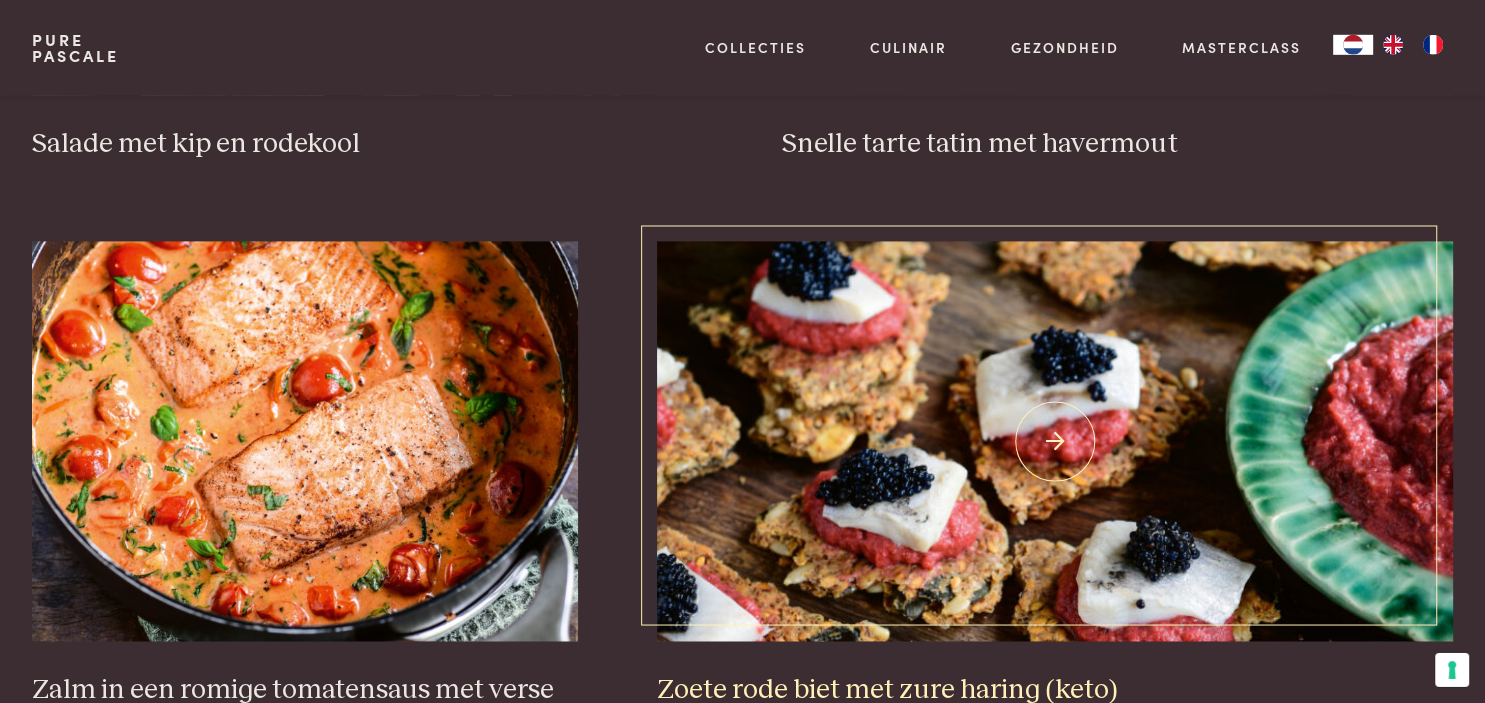 scroll, scrollTop: 2983, scrollLeft: 0, axis: vertical 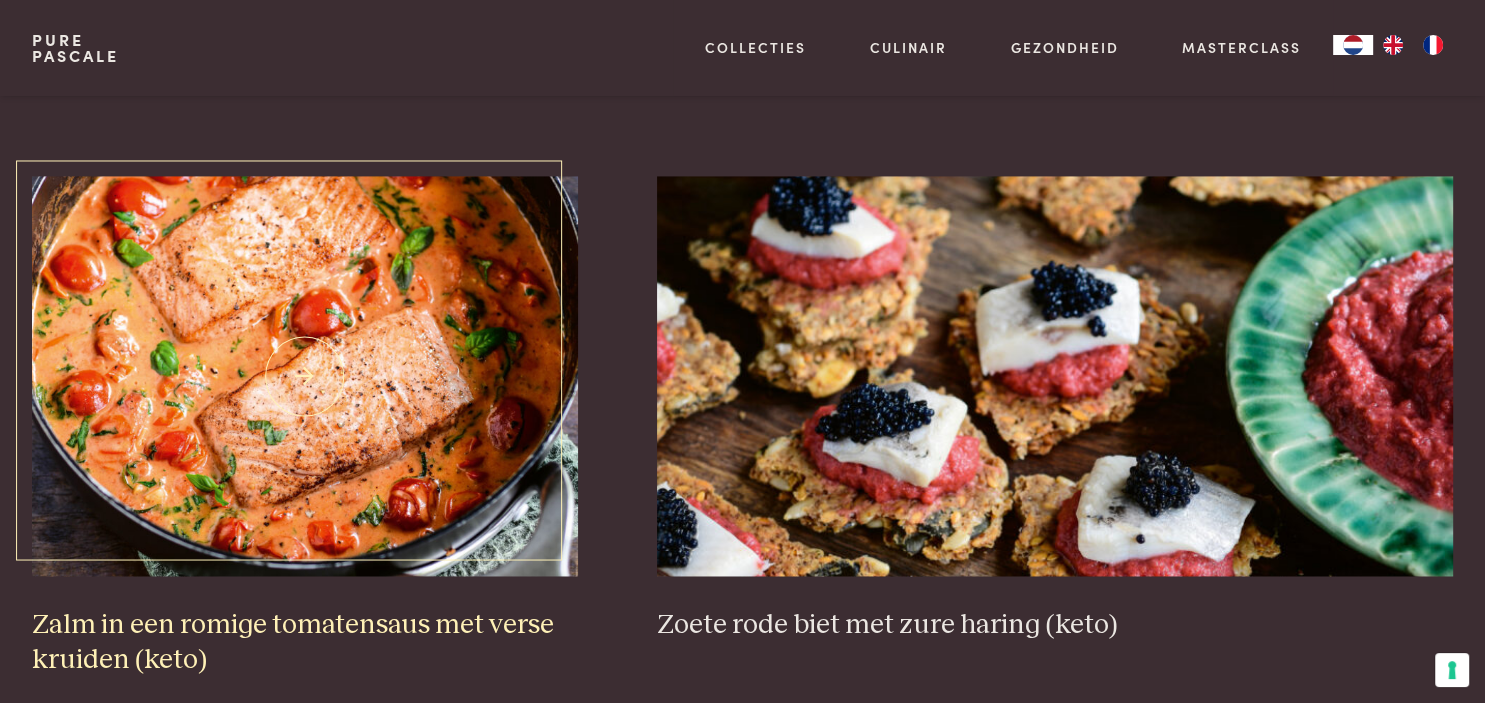click at bounding box center (305, 376) 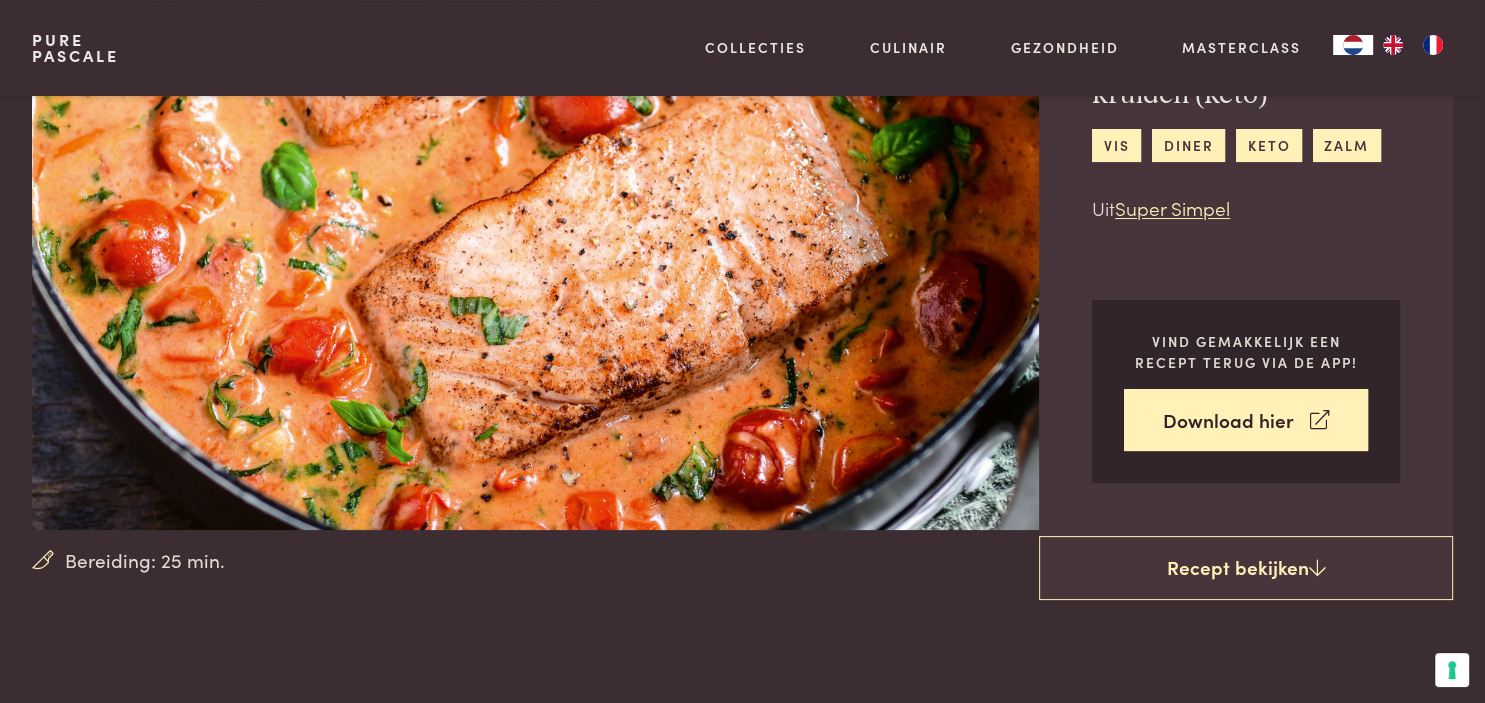 scroll, scrollTop: 211, scrollLeft: 0, axis: vertical 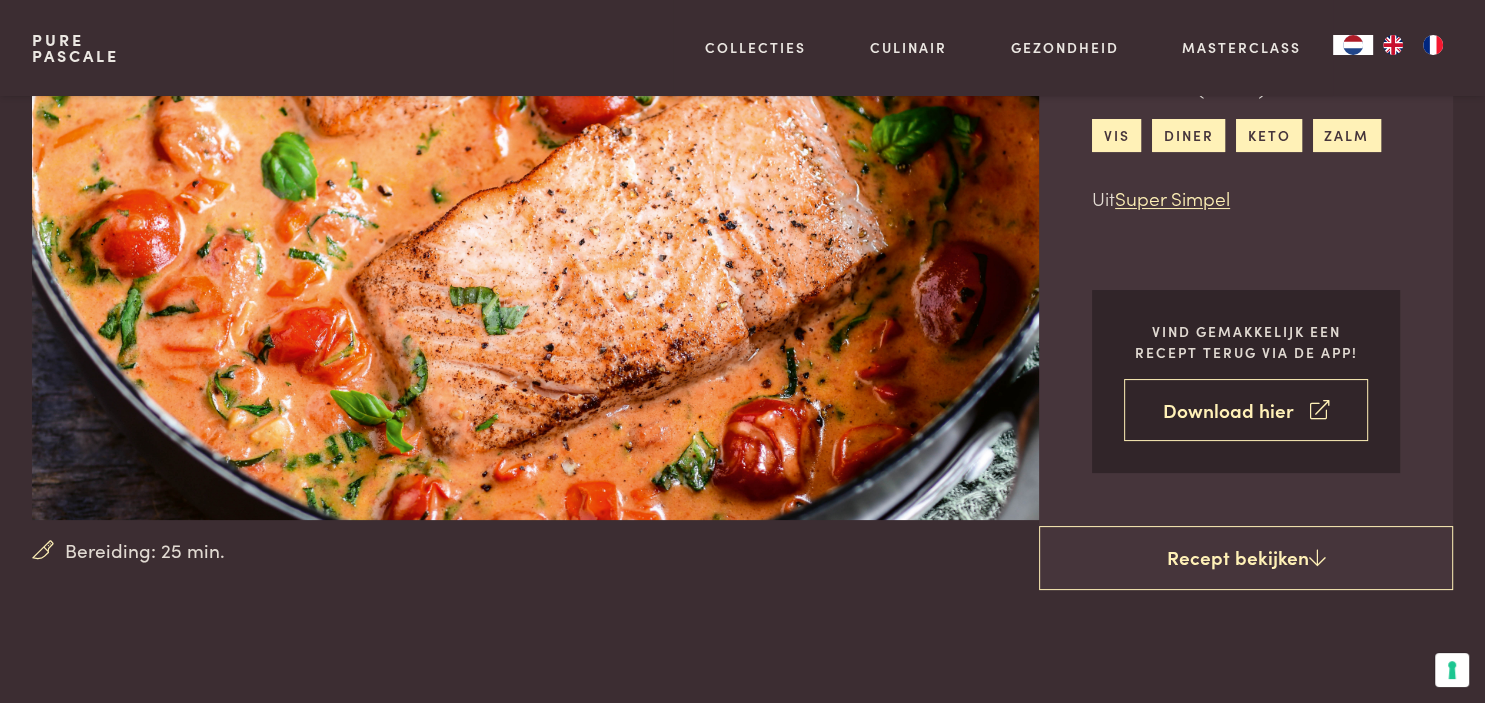 click on "Download hier" at bounding box center [1246, 410] 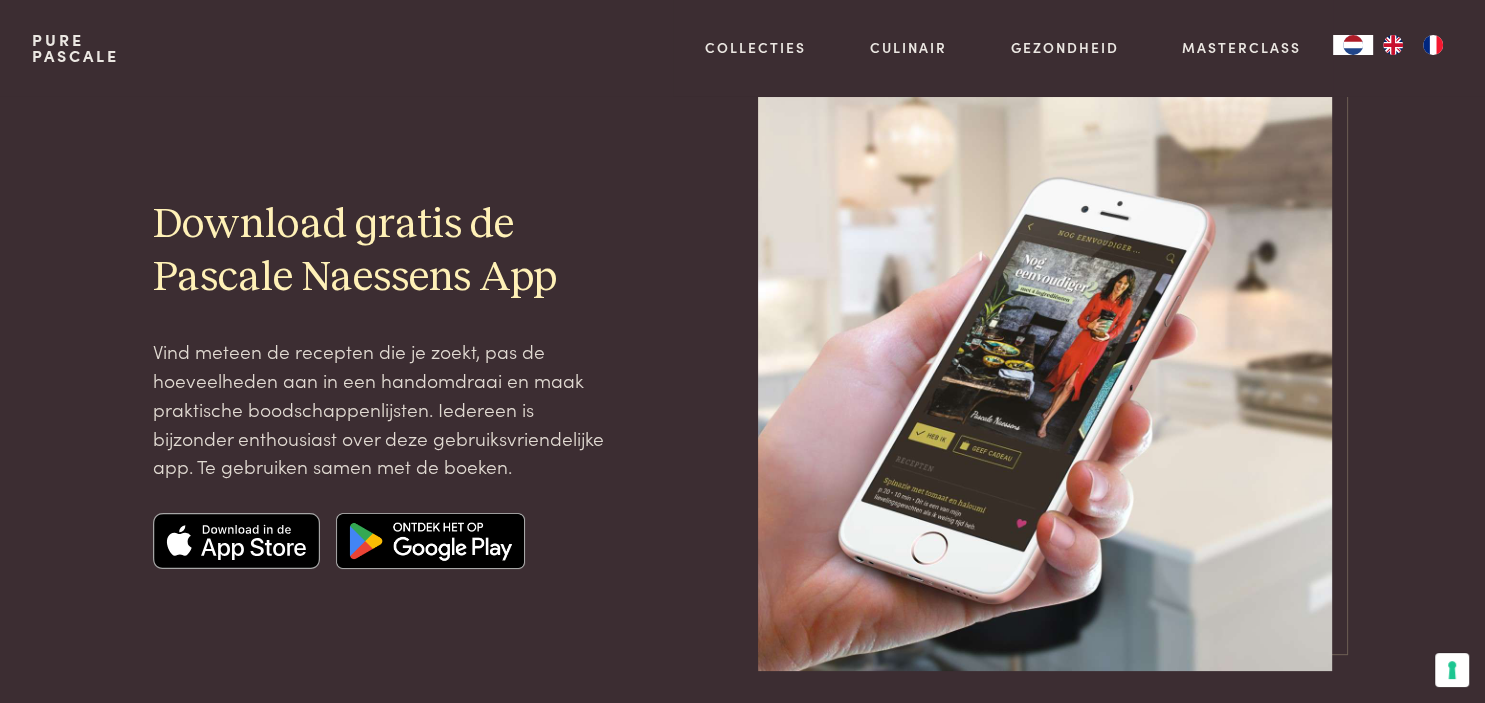scroll, scrollTop: 0, scrollLeft: 0, axis: both 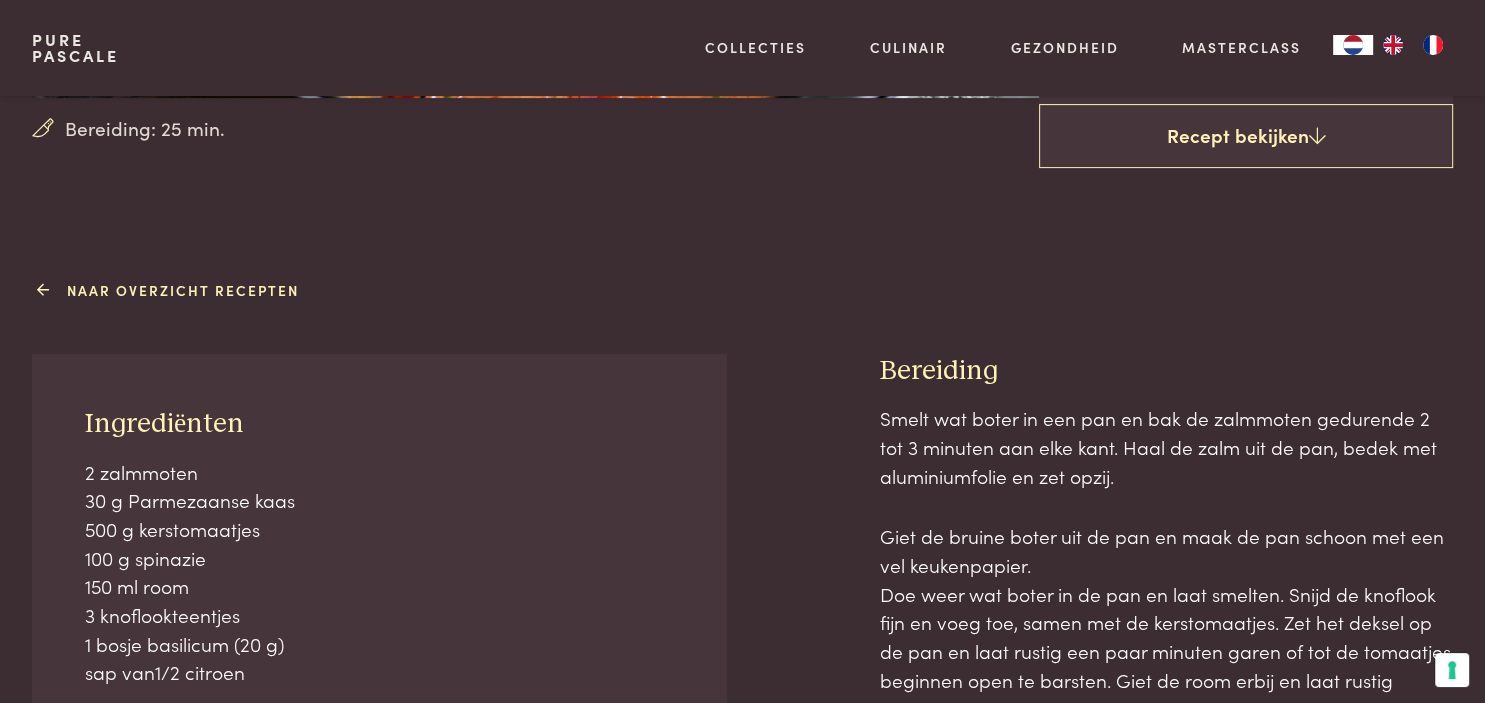 click on "Naar overzicht recepten" at bounding box center [171, 290] 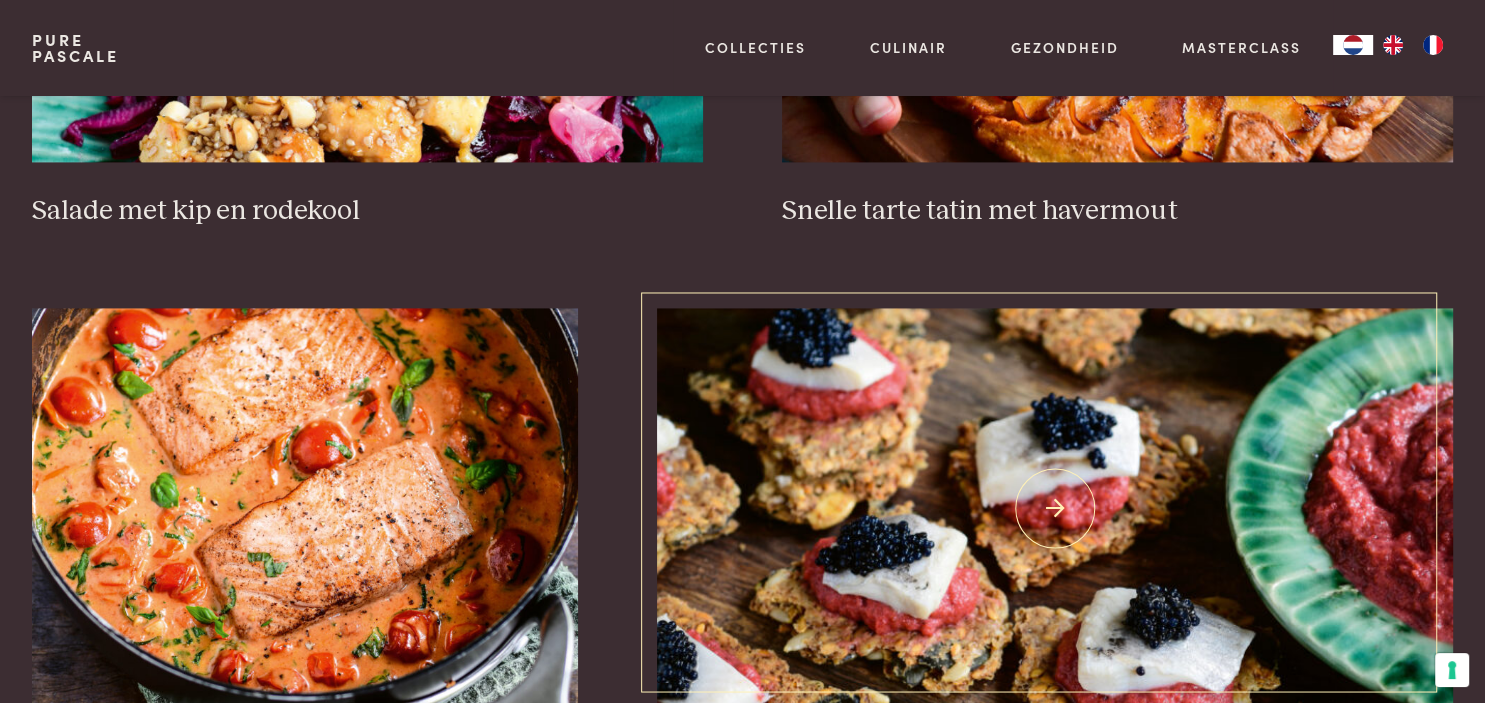 scroll, scrollTop: 3168, scrollLeft: 0, axis: vertical 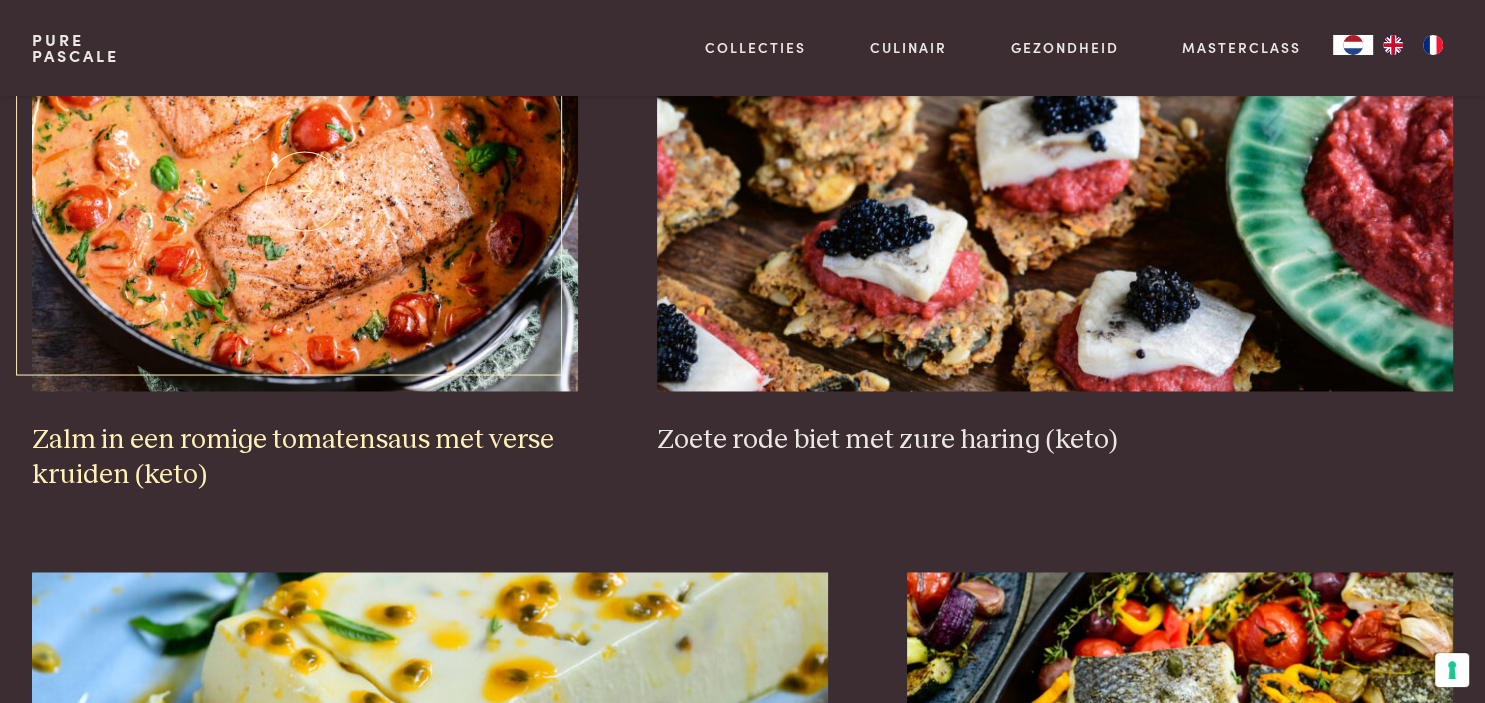 click at bounding box center (305, 191) 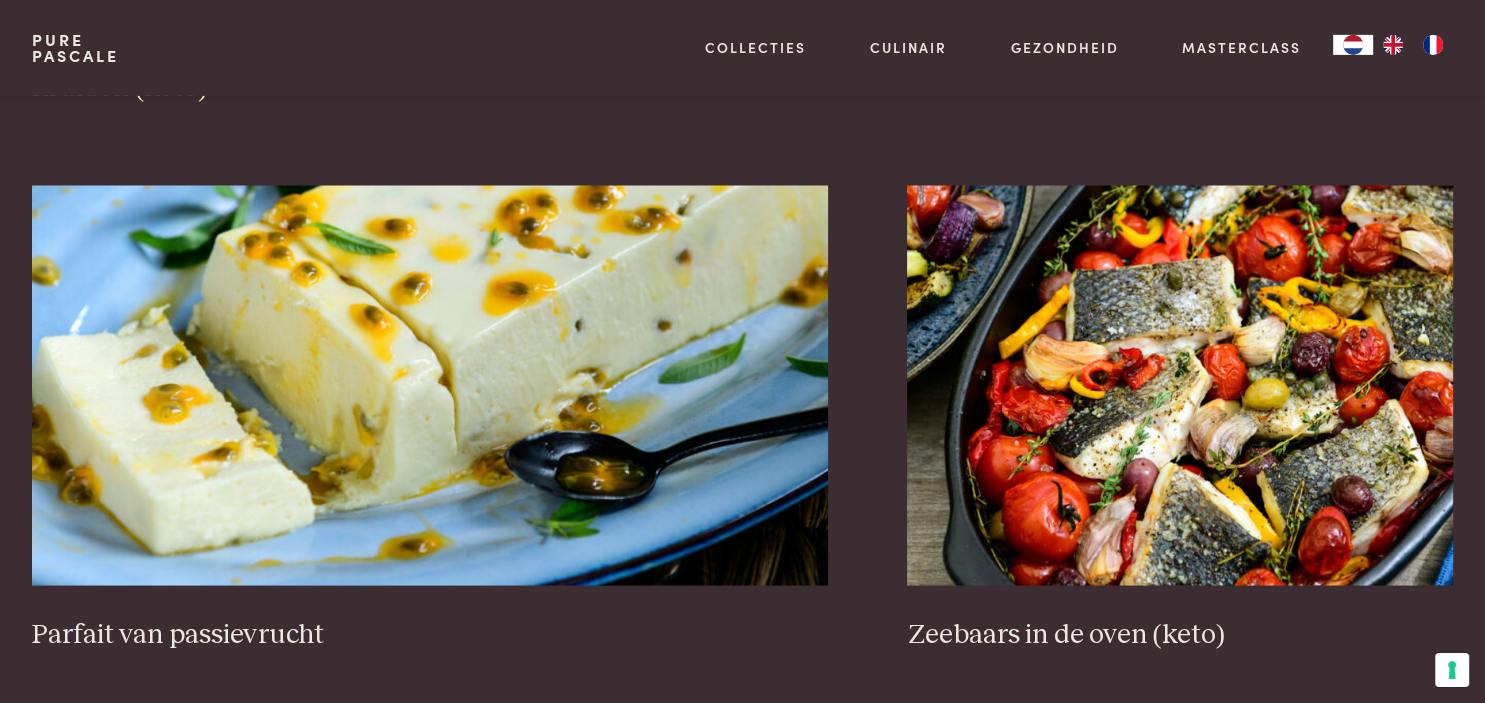 scroll, scrollTop: 3590, scrollLeft: 0, axis: vertical 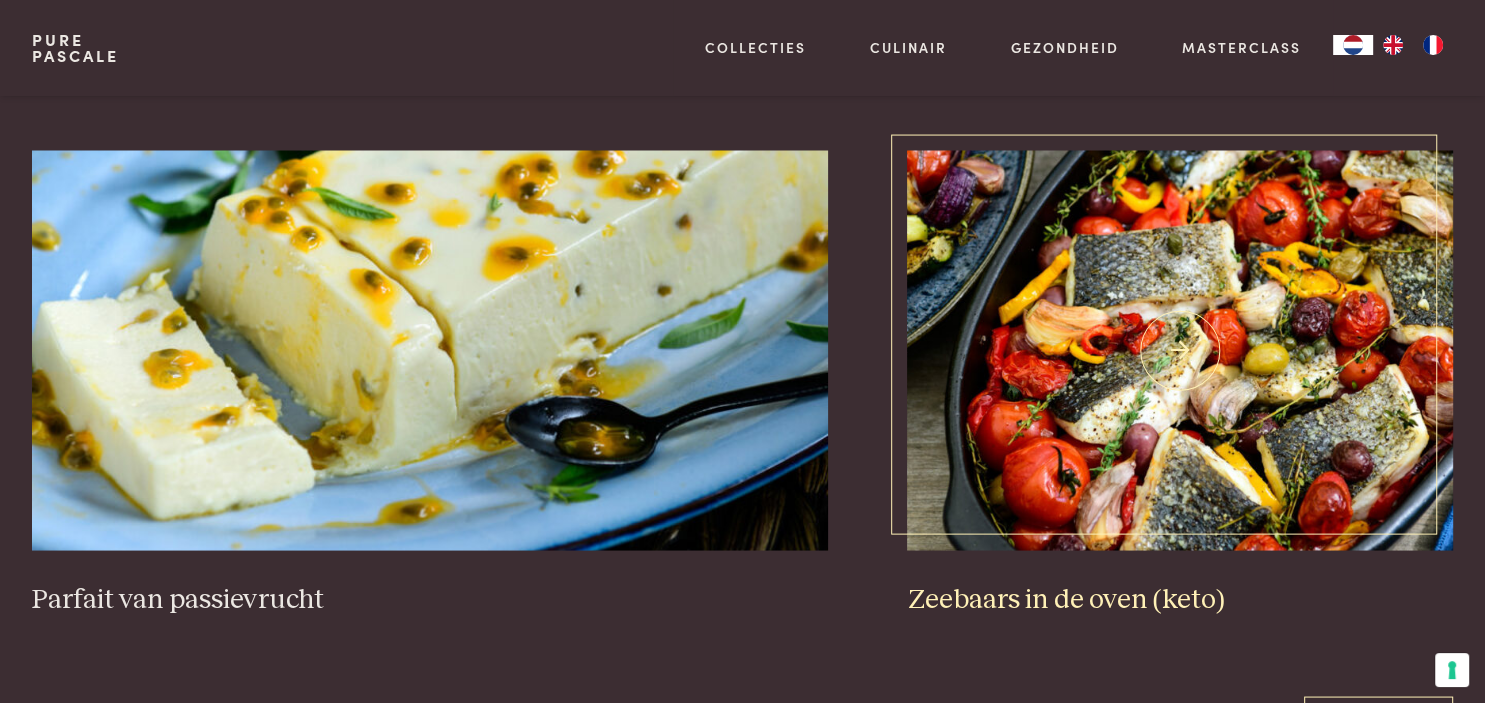 click at bounding box center [1180, 350] 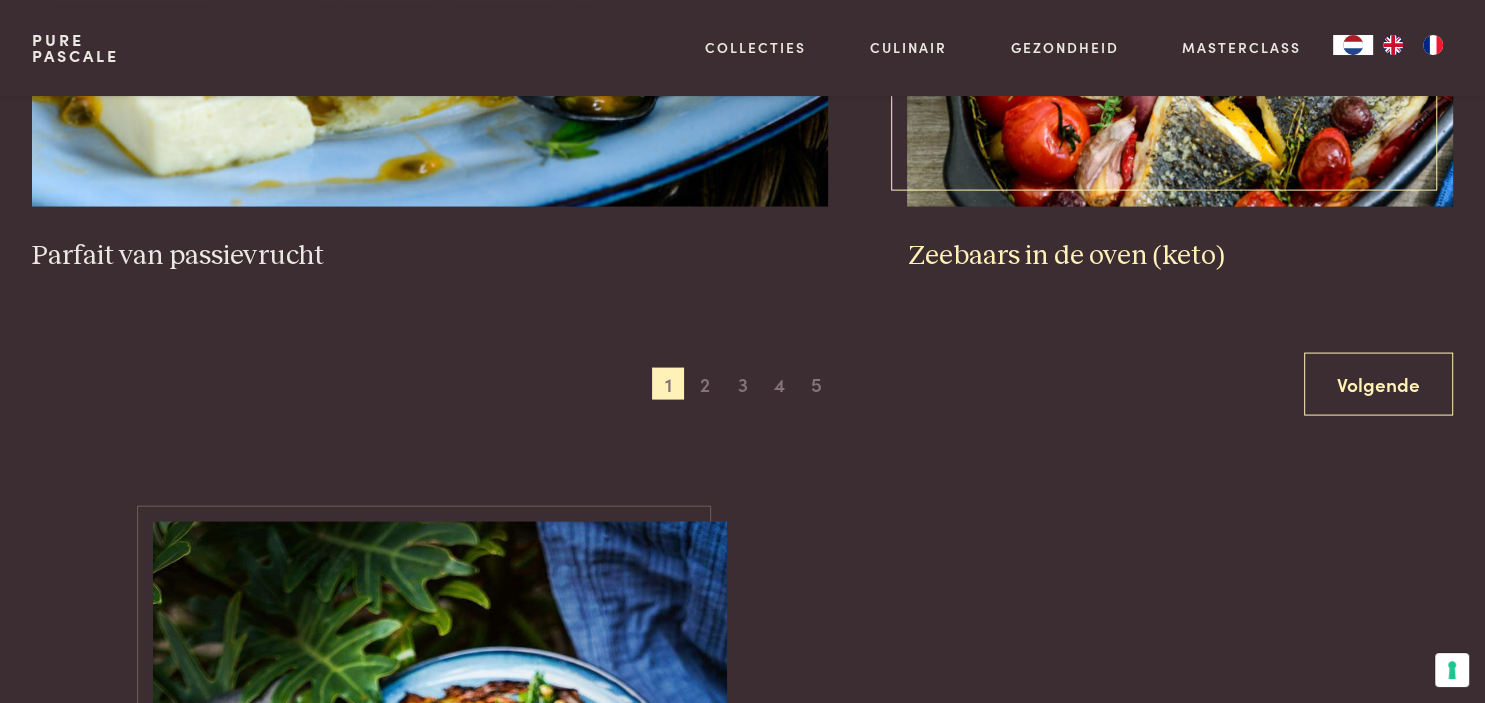 scroll, scrollTop: 4012, scrollLeft: 0, axis: vertical 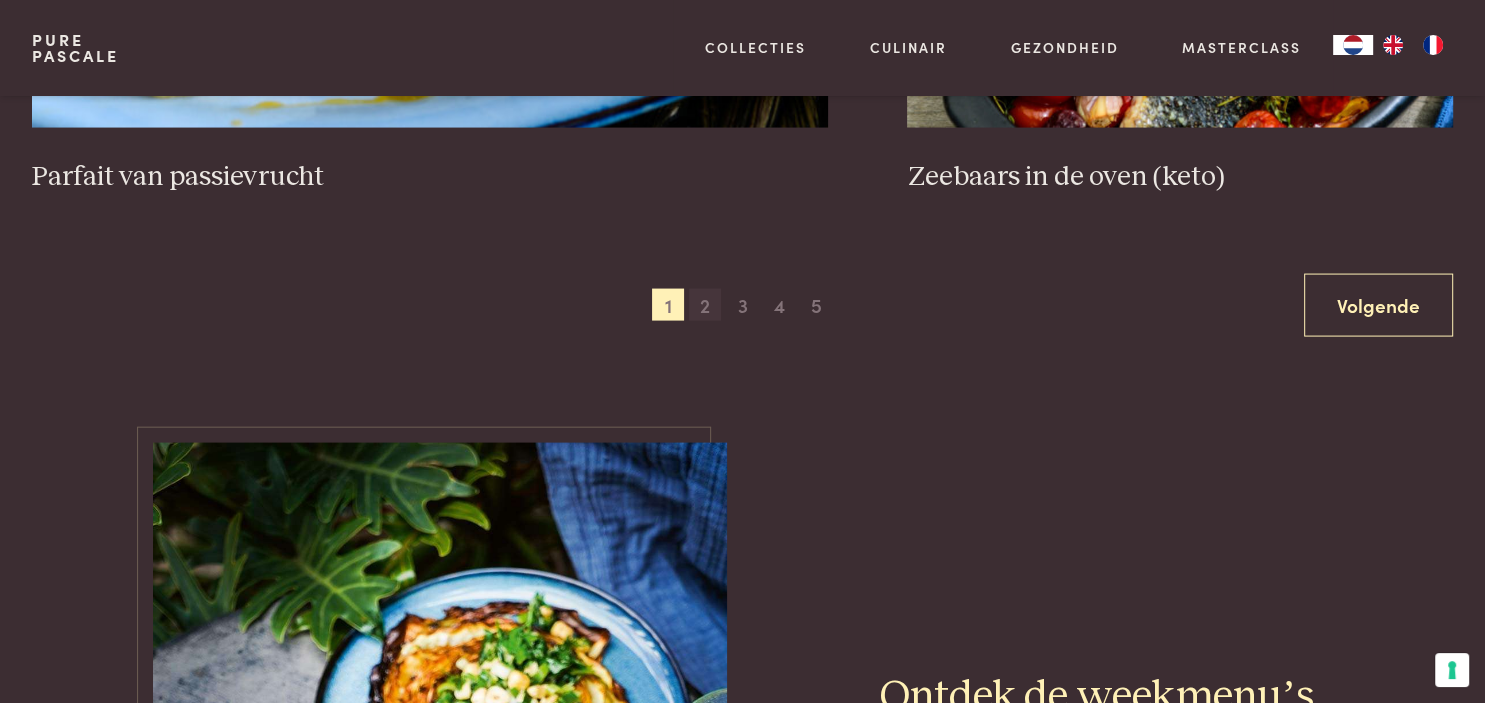 click on "2" at bounding box center (705, 305) 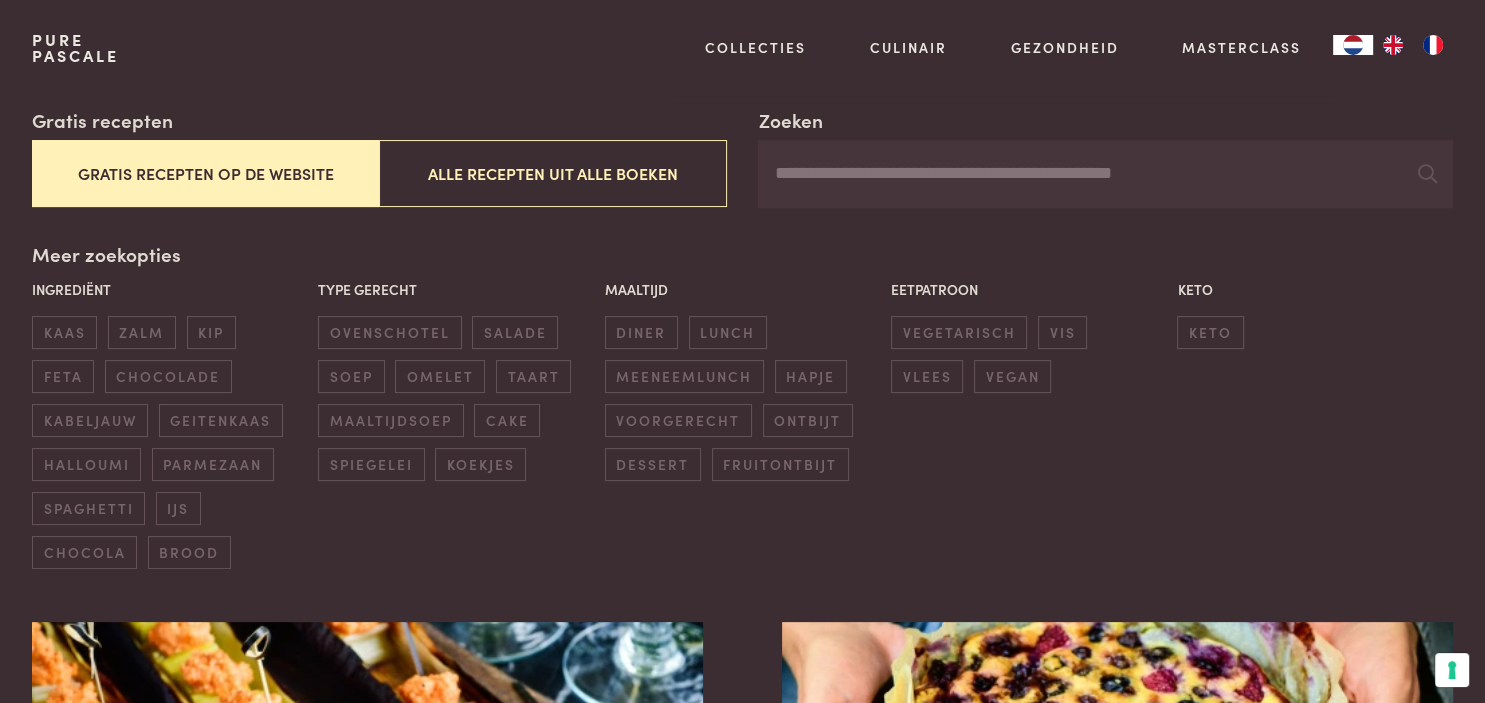 scroll, scrollTop: 0, scrollLeft: 0, axis: both 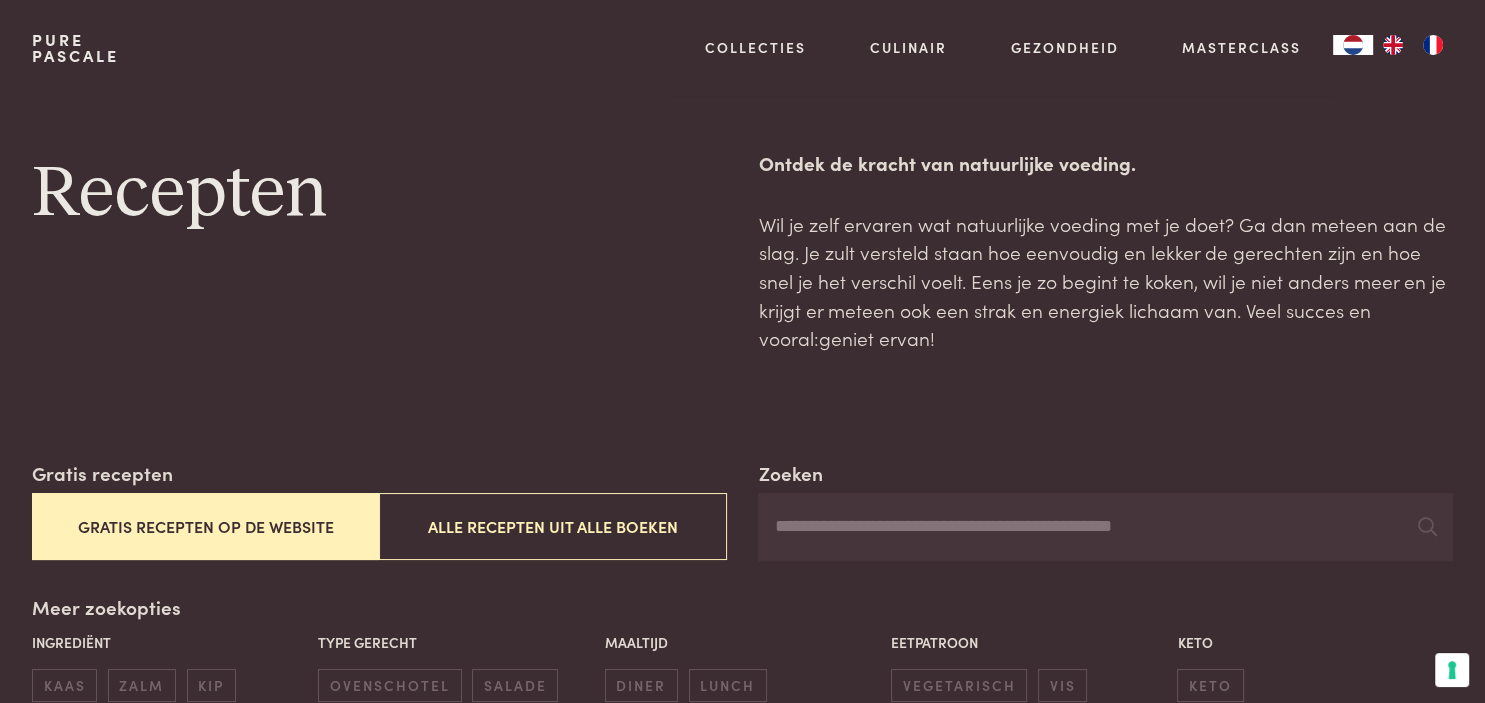 click on "Zoeken" at bounding box center (1105, 527) 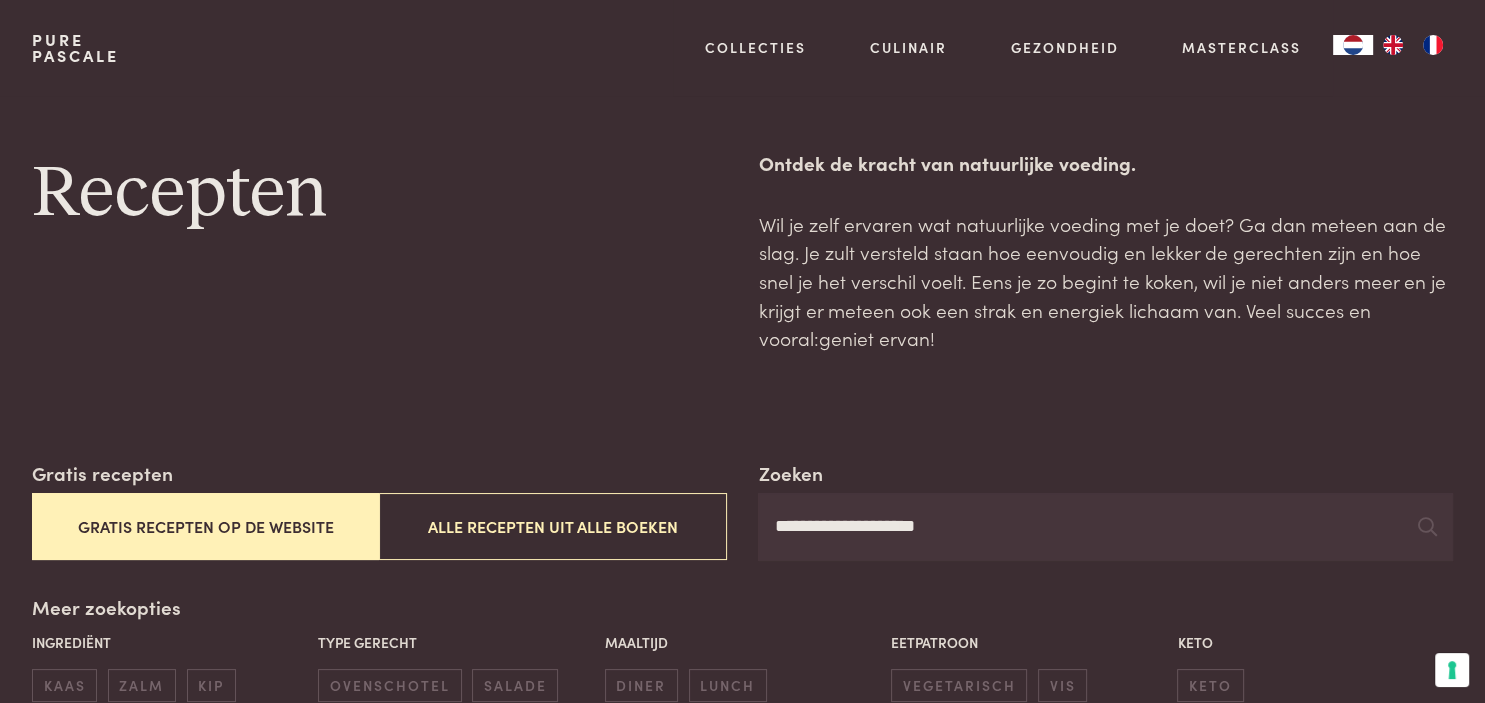 type on "**********" 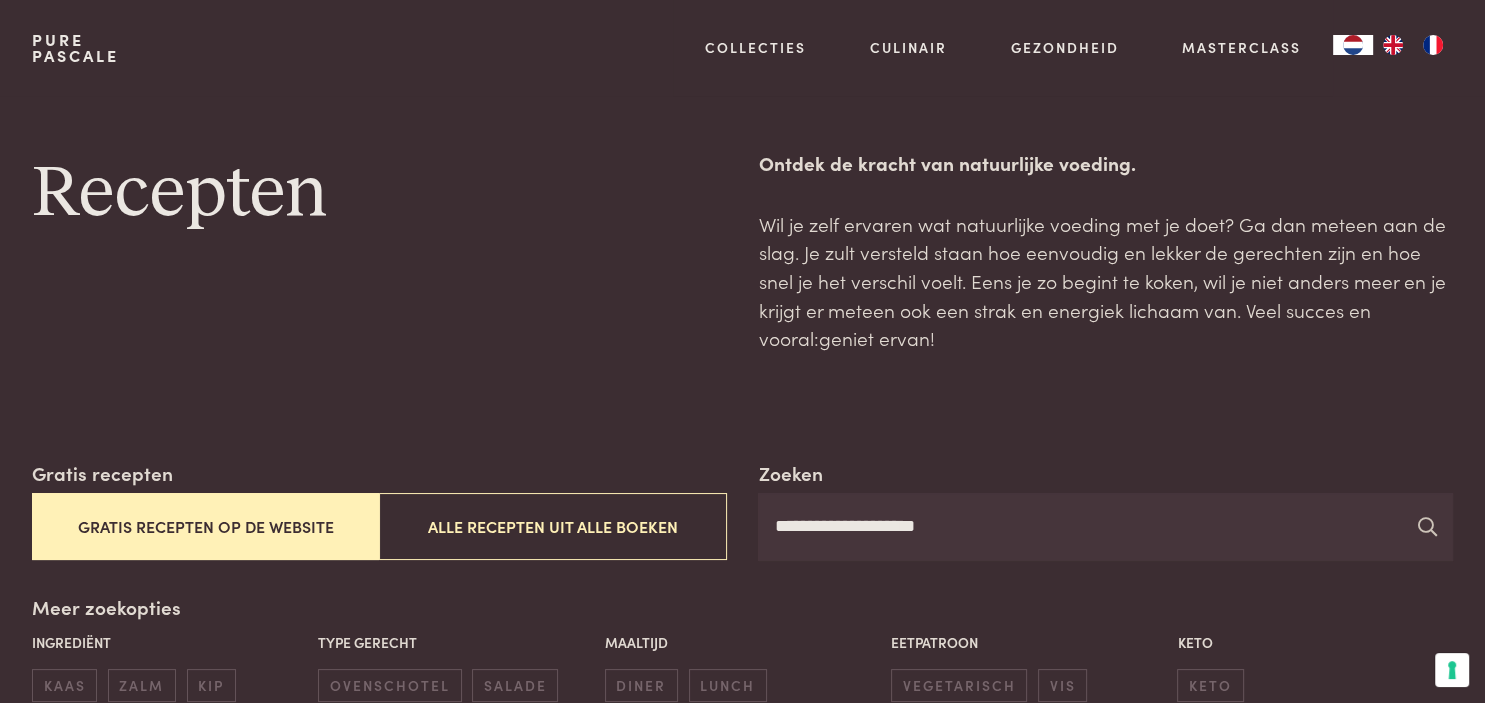 click at bounding box center [1427, 526] 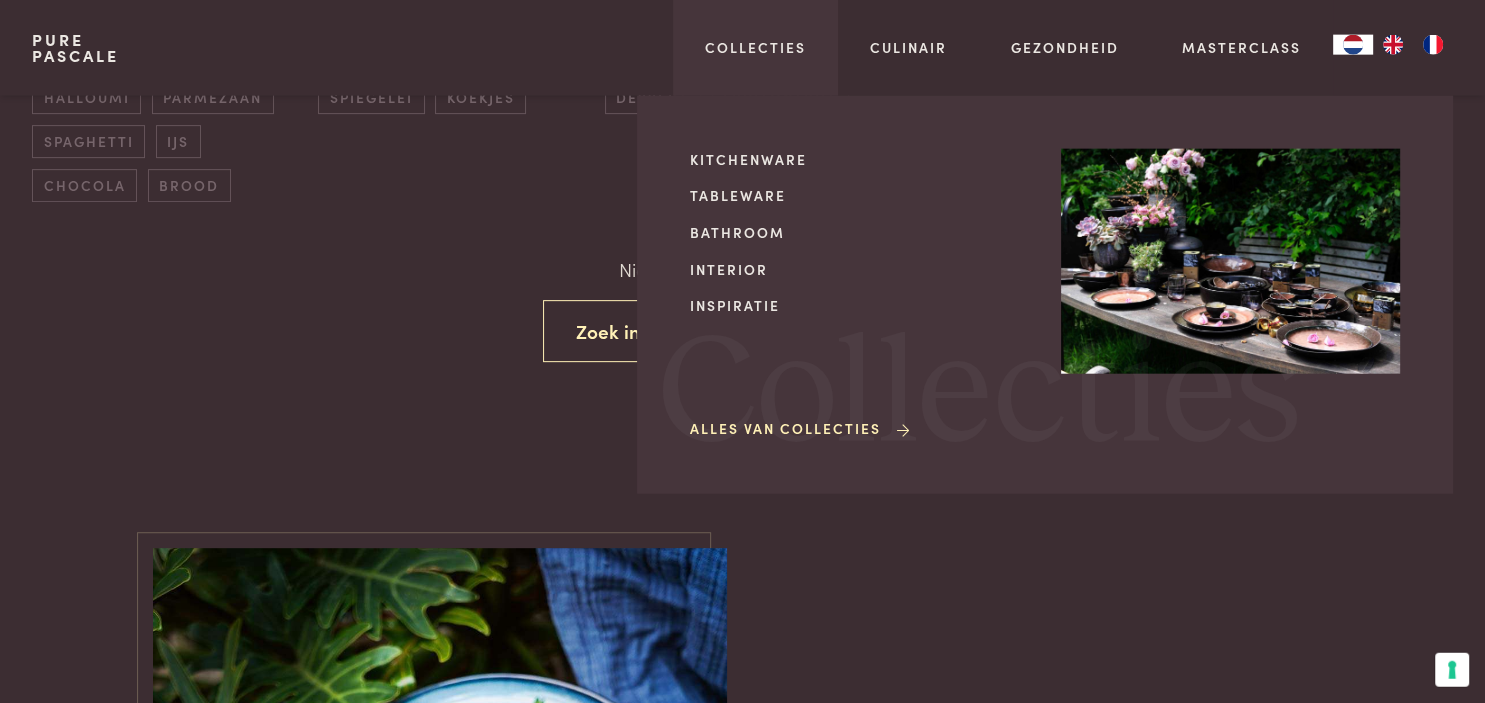scroll, scrollTop: 422, scrollLeft: 0, axis: vertical 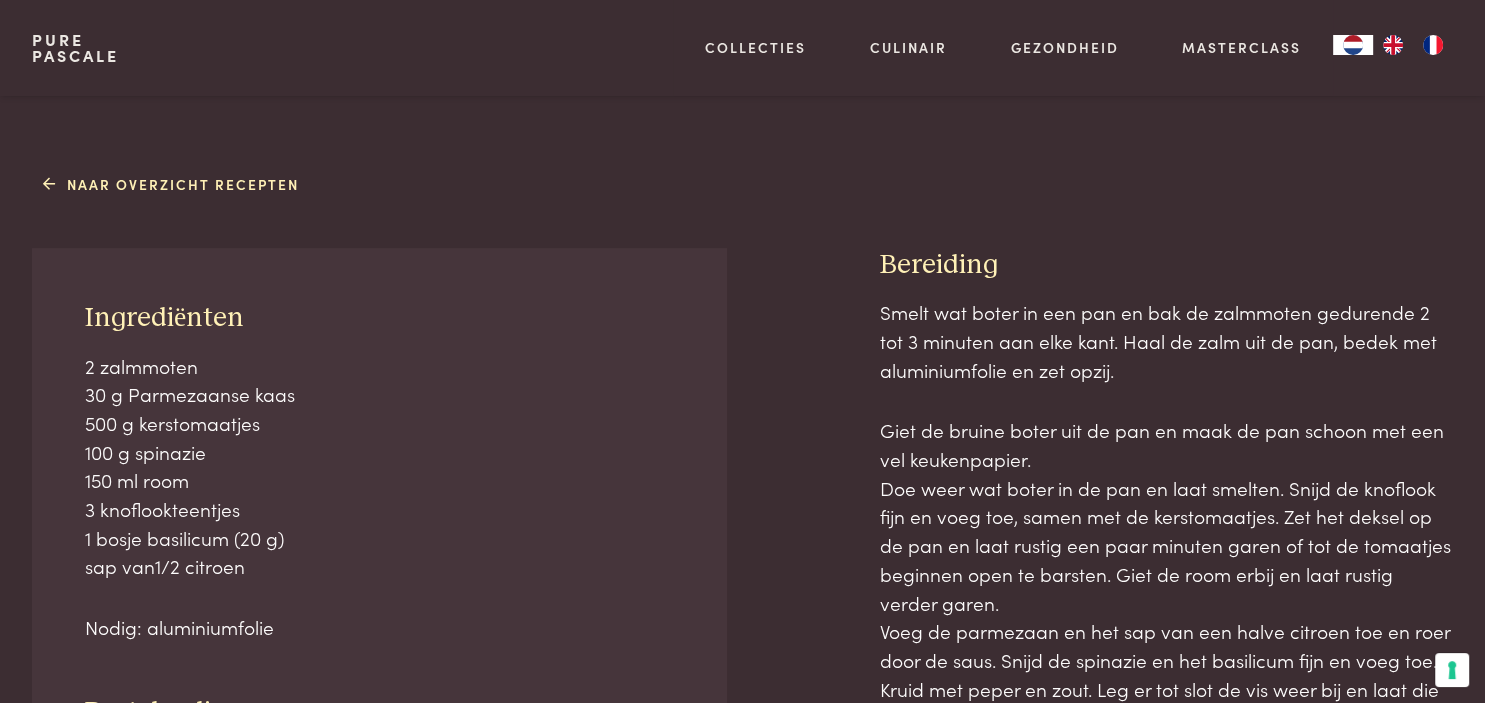 drag, startPoint x: 87, startPoint y: 311, endPoint x: 292, endPoint y: 650, distance: 396.1641 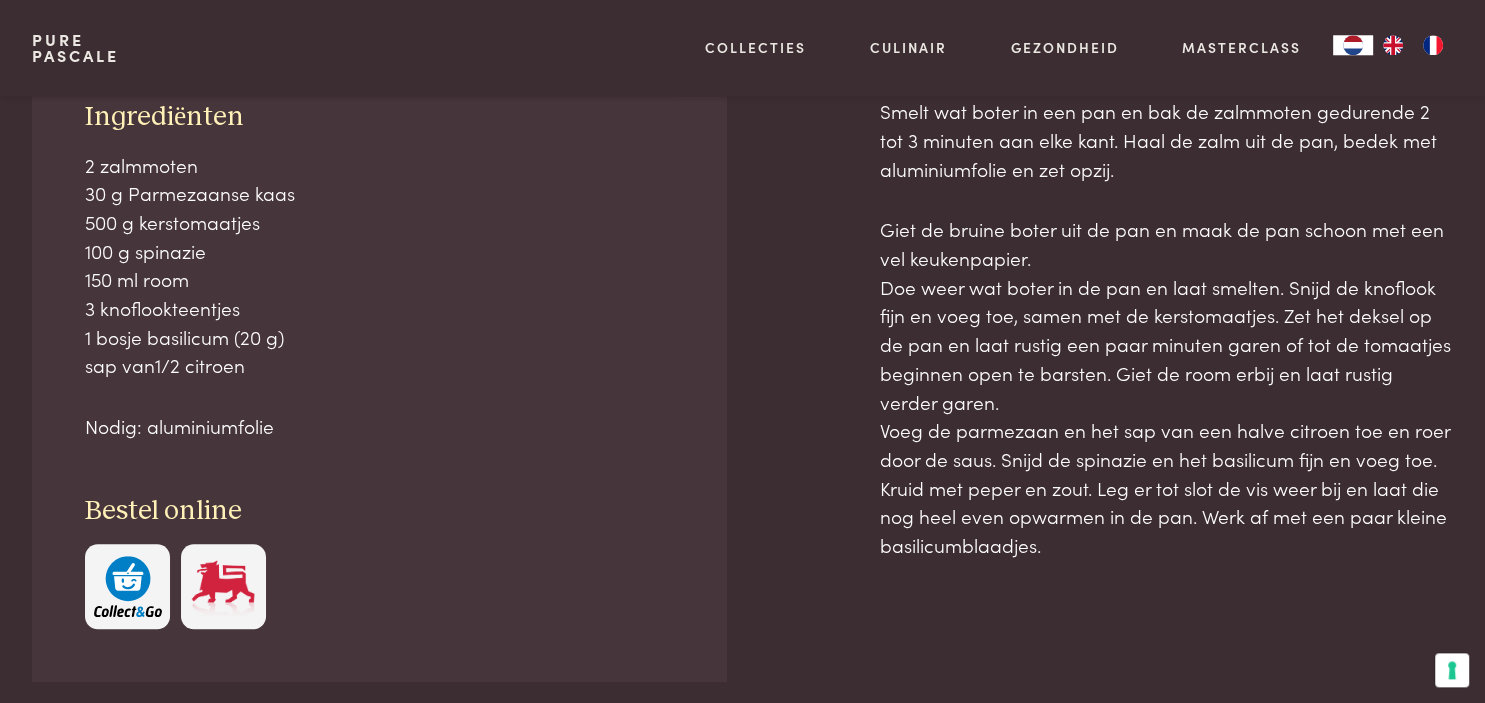 scroll, scrollTop: 950, scrollLeft: 0, axis: vertical 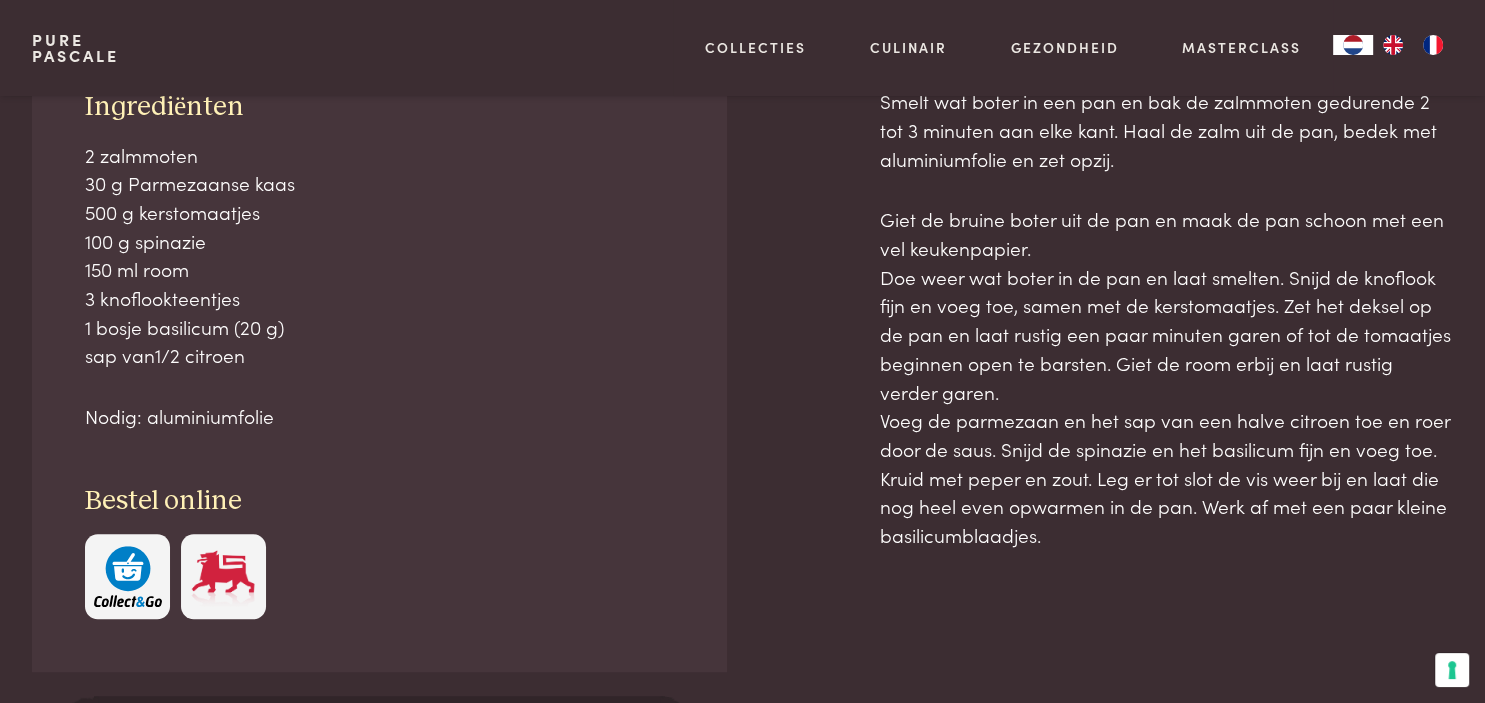drag, startPoint x: 880, startPoint y: 259, endPoint x: 1399, endPoint y: 564, distance: 601.98505 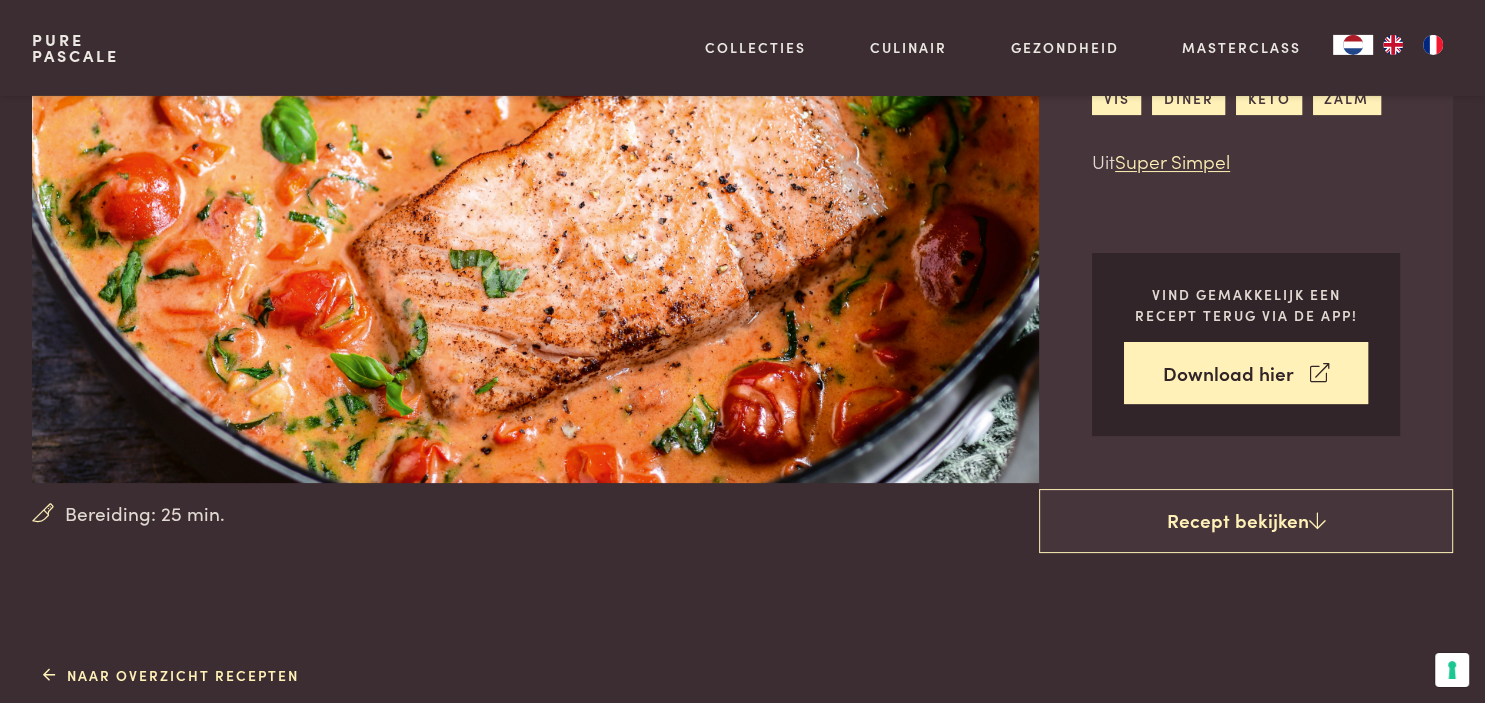 scroll, scrollTop: 0, scrollLeft: 0, axis: both 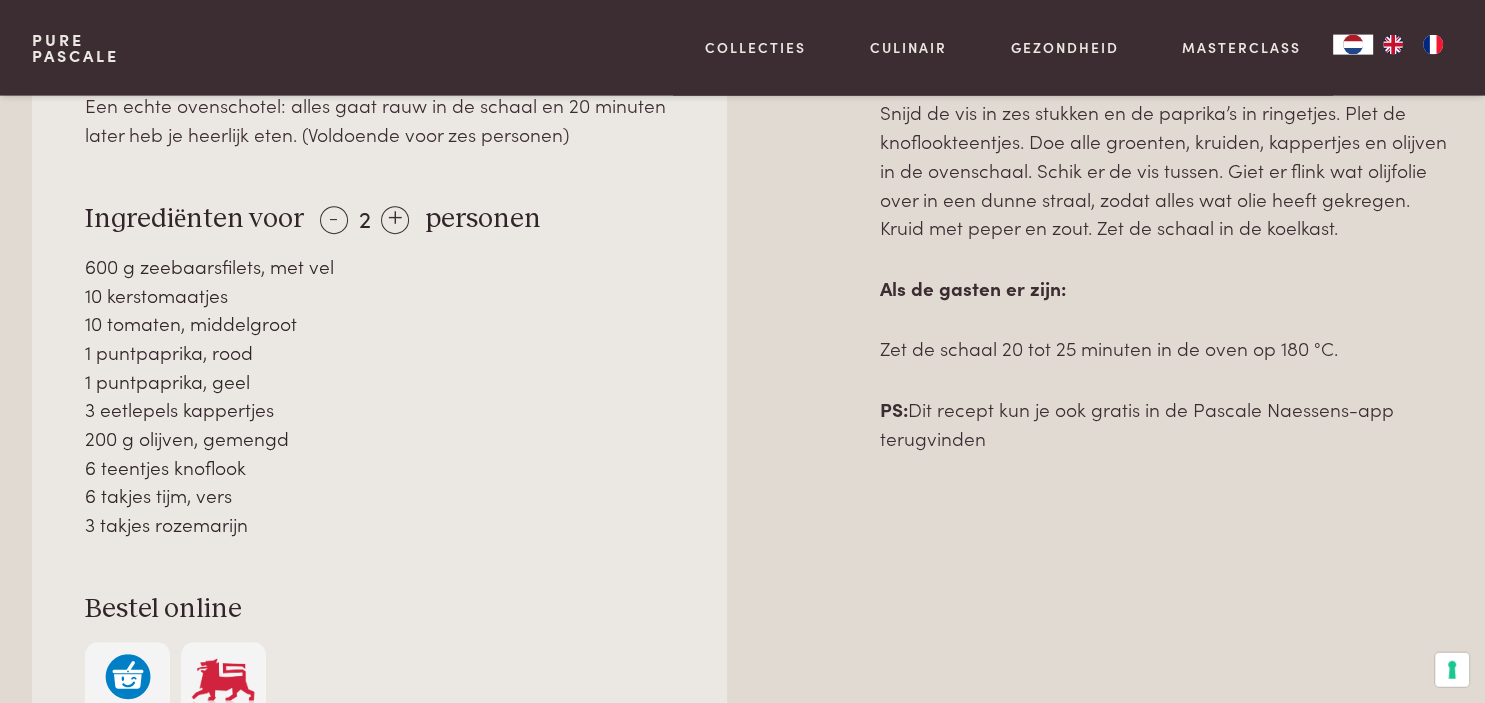drag, startPoint x: 89, startPoint y: 213, endPoint x: 600, endPoint y: 532, distance: 602.39685 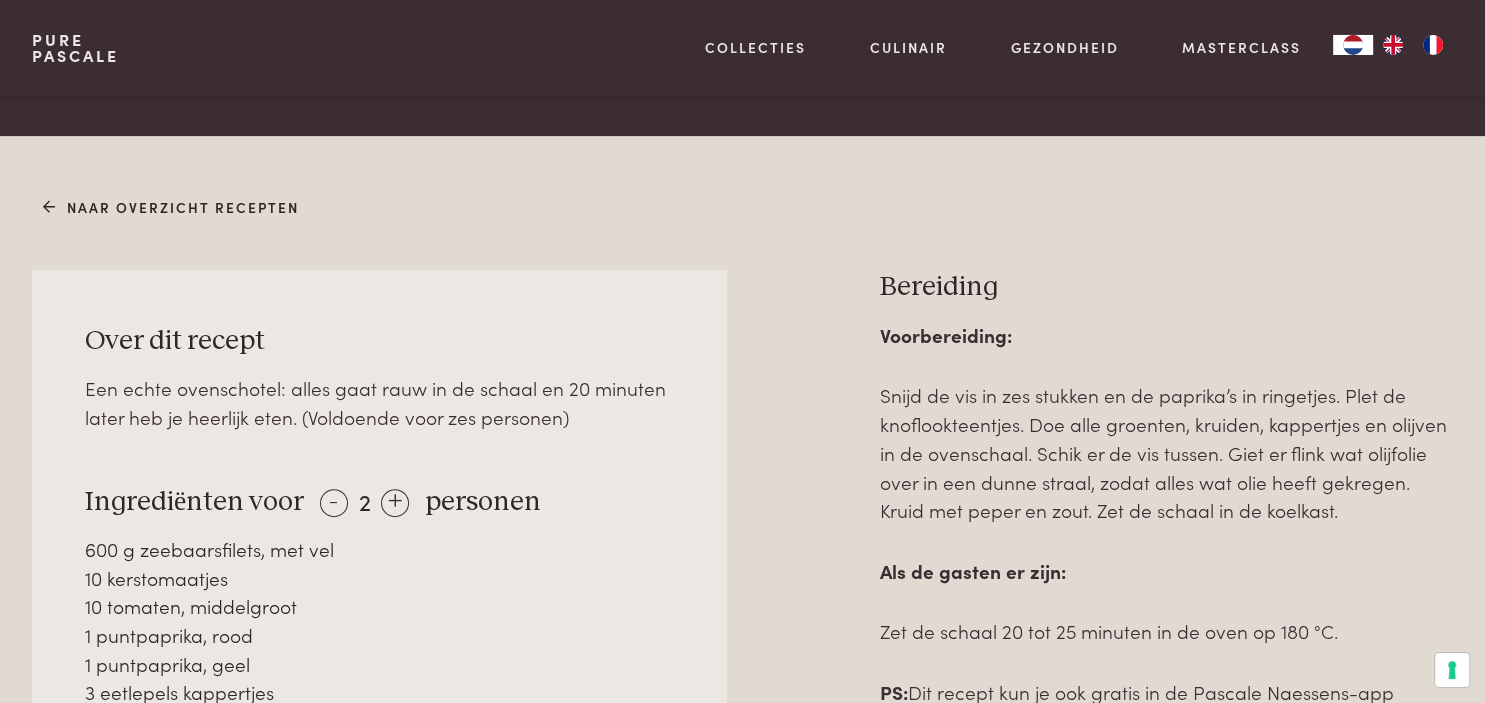 scroll, scrollTop: 692, scrollLeft: 0, axis: vertical 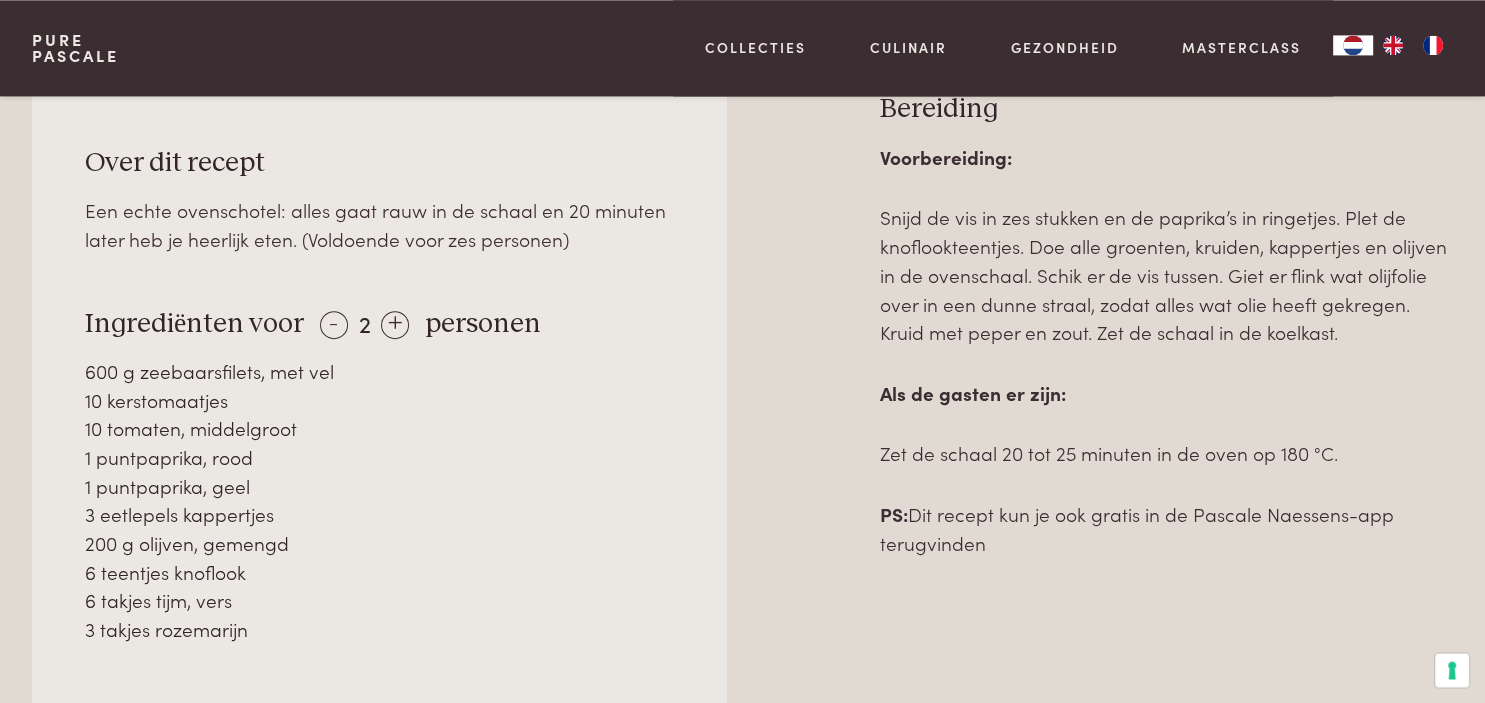 drag, startPoint x: 880, startPoint y: 315, endPoint x: 1308, endPoint y: 655, distance: 546.6114 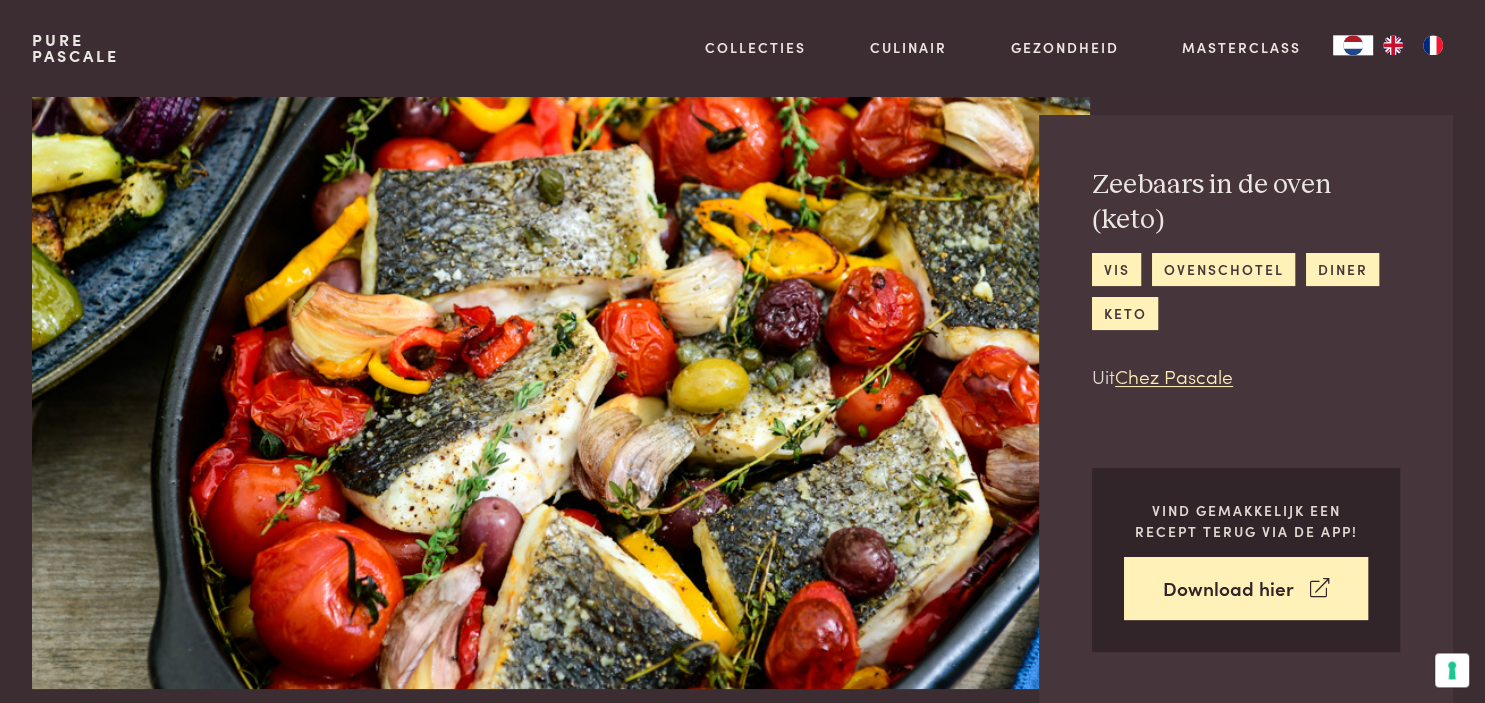 scroll, scrollTop: 0, scrollLeft: 0, axis: both 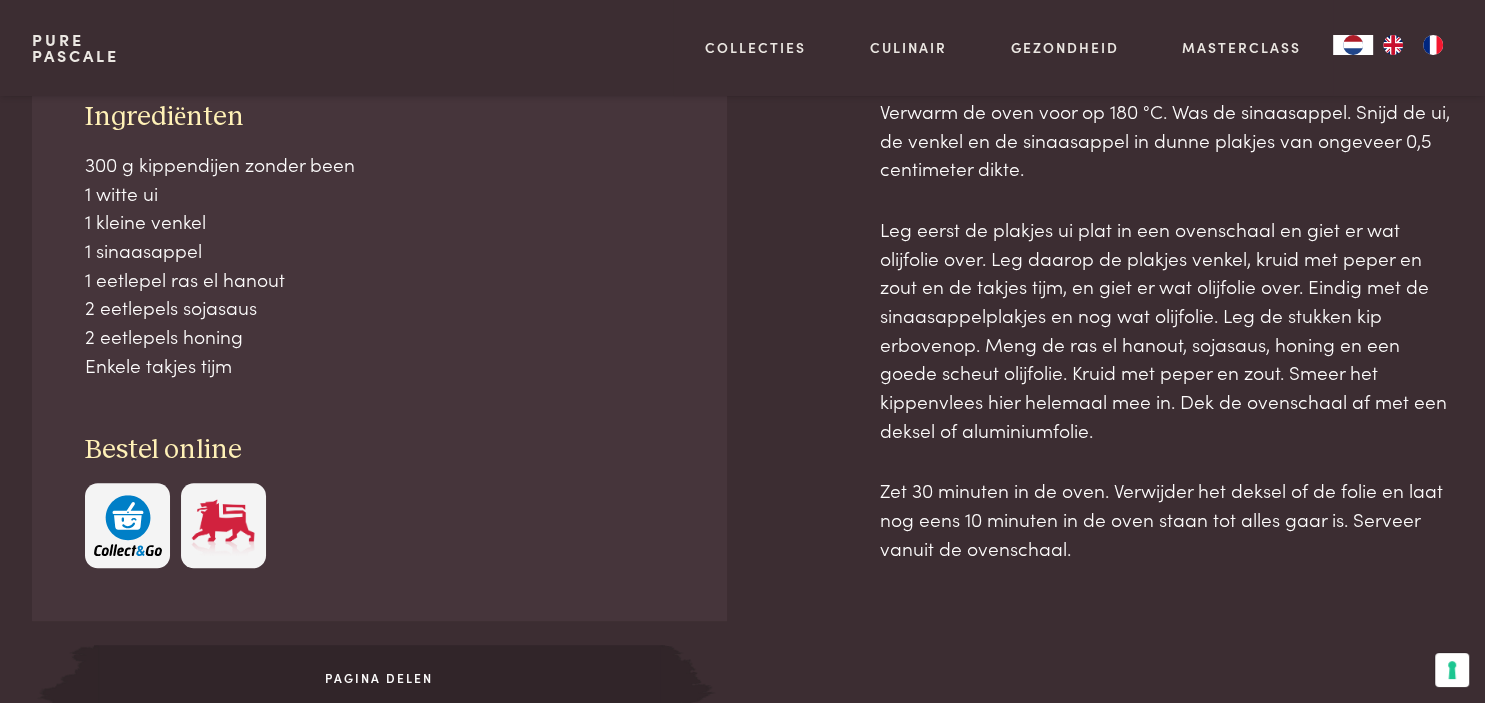 click on "Ingrediënten
300 g kippendijen zonder been
1 witte ui
1 kleine venkel
1 sinaasappel
1 eetlepel ras el hanout
2 eetlepels sojasaus
2 eetlepels honing
Enkele takjes tijm   Bestel online" at bounding box center [379, 333] 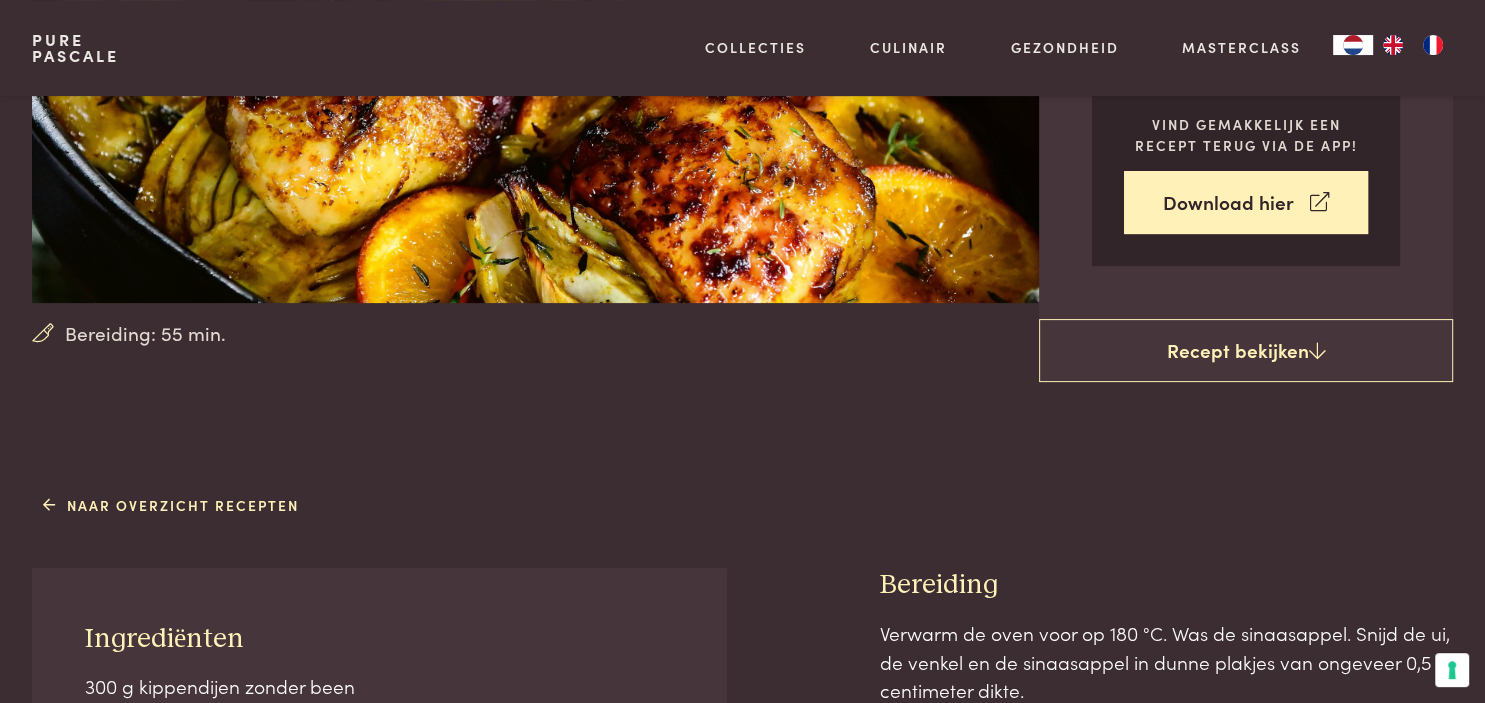 scroll, scrollTop: 633, scrollLeft: 0, axis: vertical 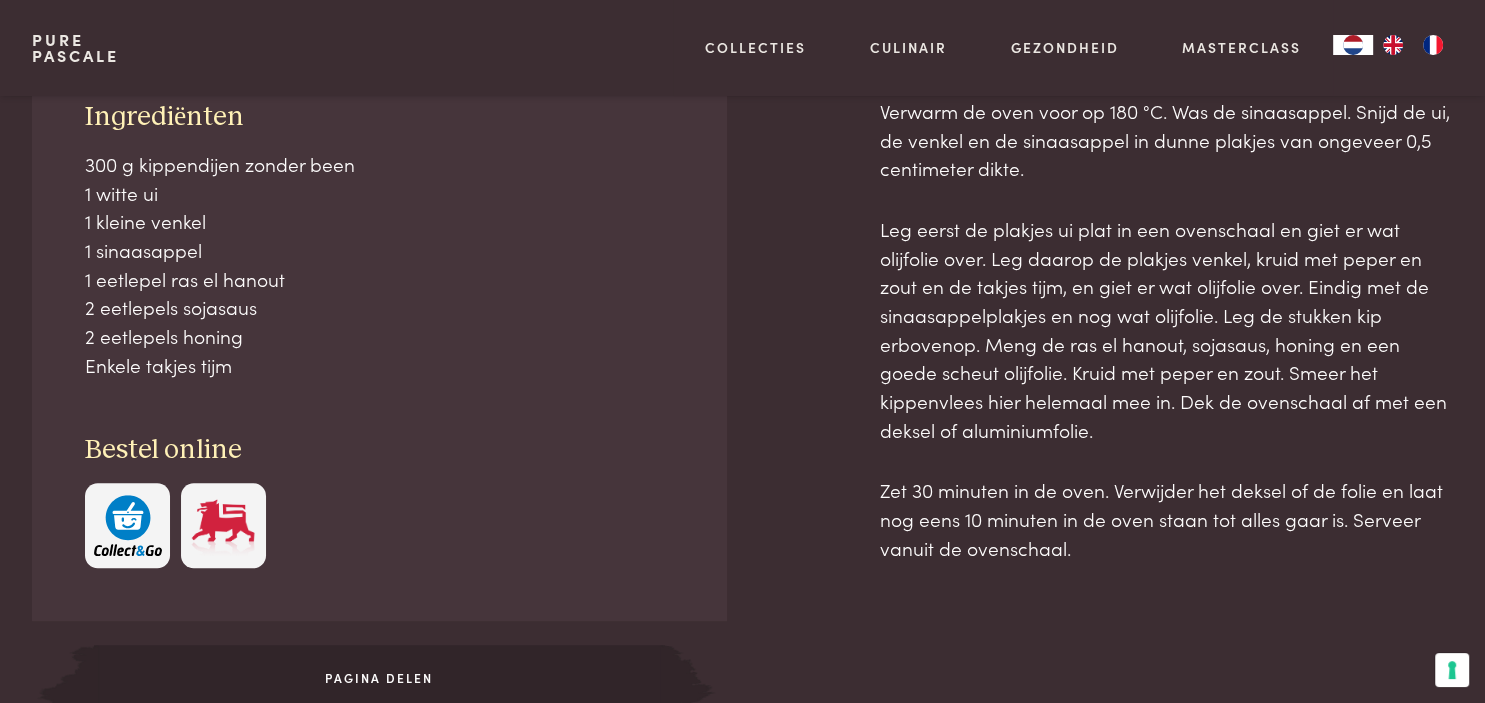 drag, startPoint x: 881, startPoint y: 370, endPoint x: 1410, endPoint y: 667, distance: 606.67126 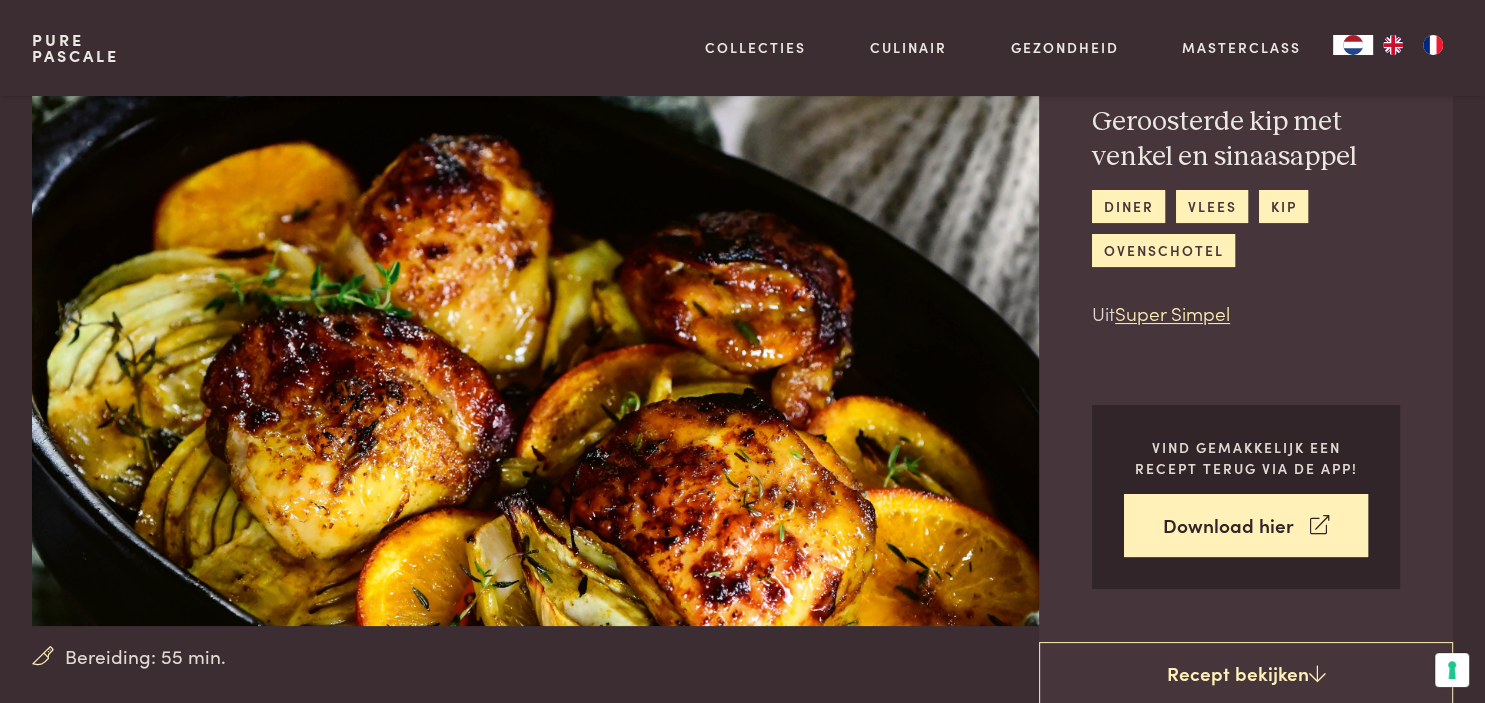 scroll, scrollTop: 0, scrollLeft: 0, axis: both 